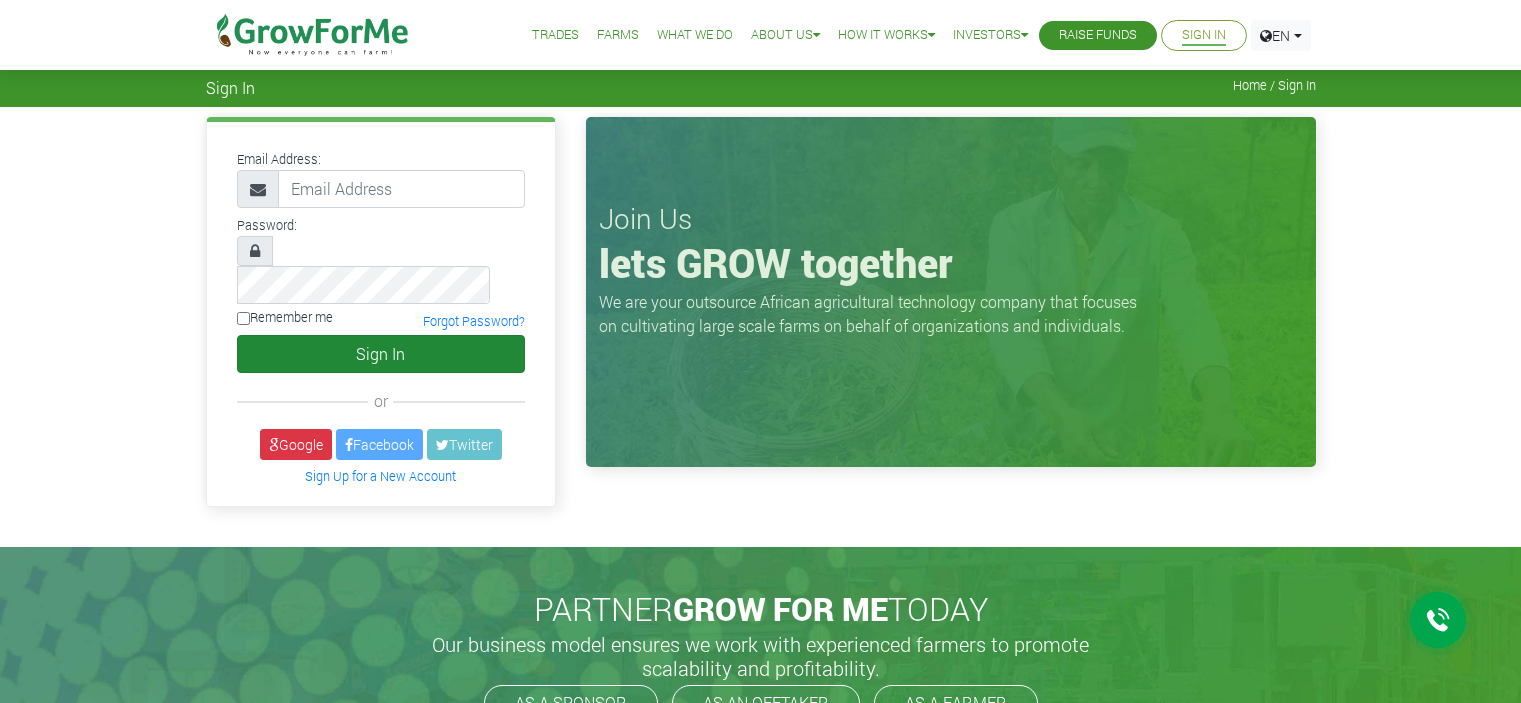 scroll, scrollTop: 0, scrollLeft: 0, axis: both 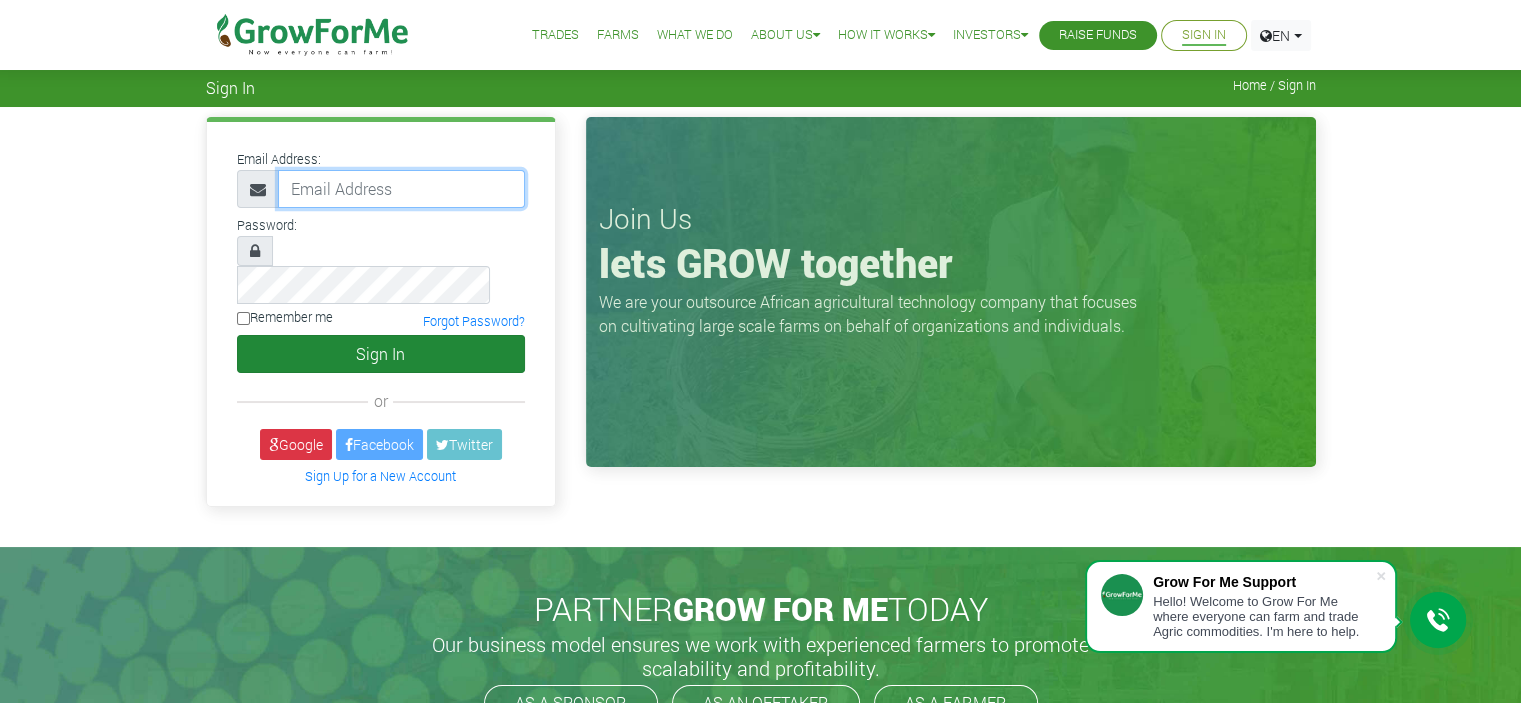 type on "luketetteh7@gmail.com" 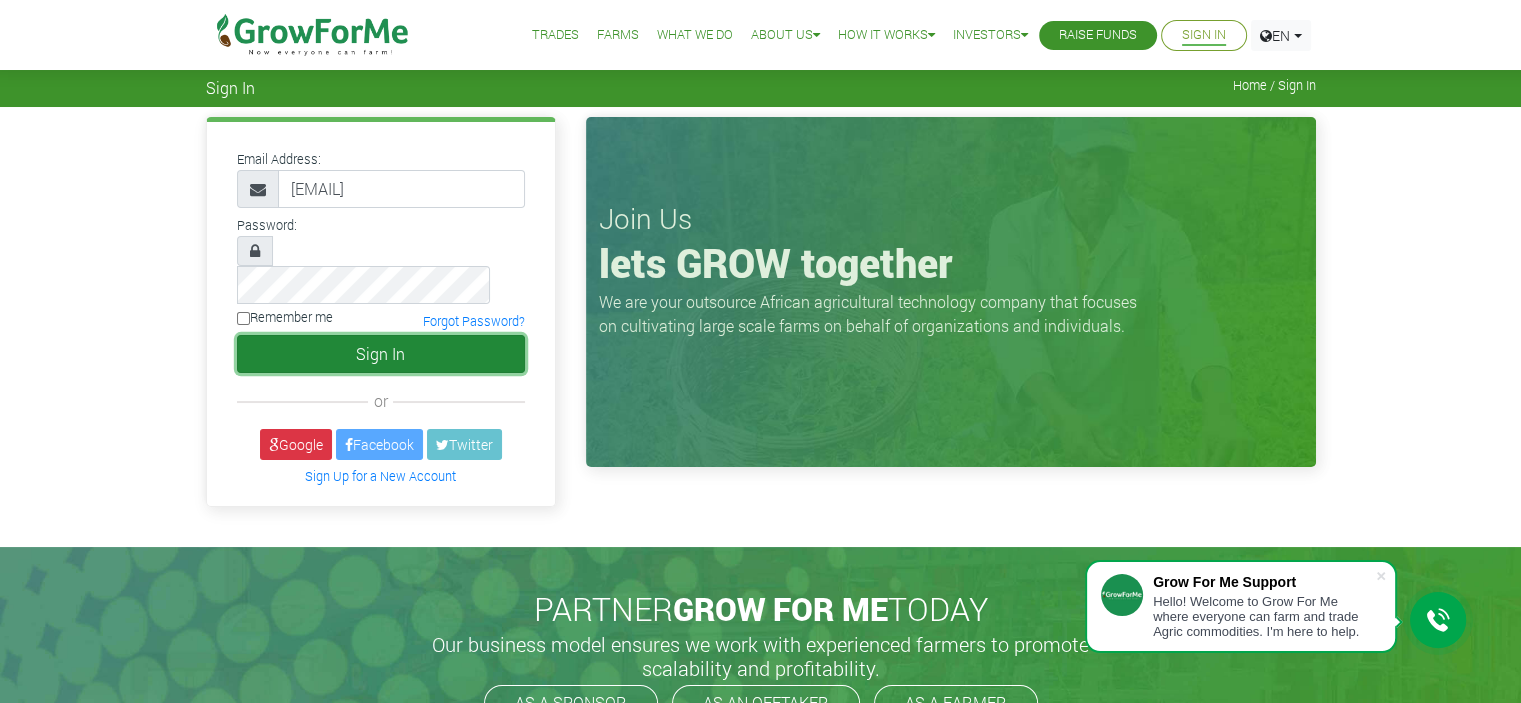 click on "Sign In" at bounding box center (381, 354) 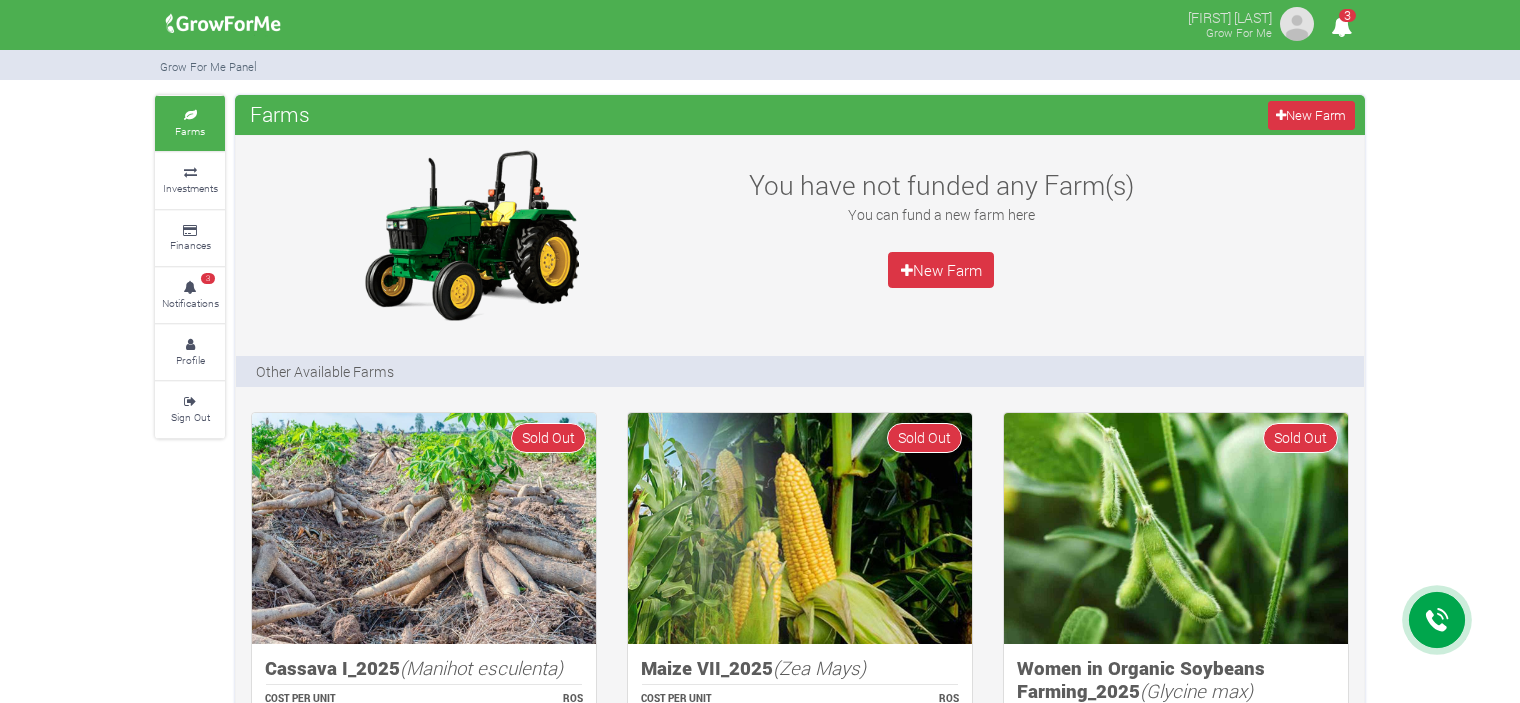 scroll, scrollTop: 0, scrollLeft: 0, axis: both 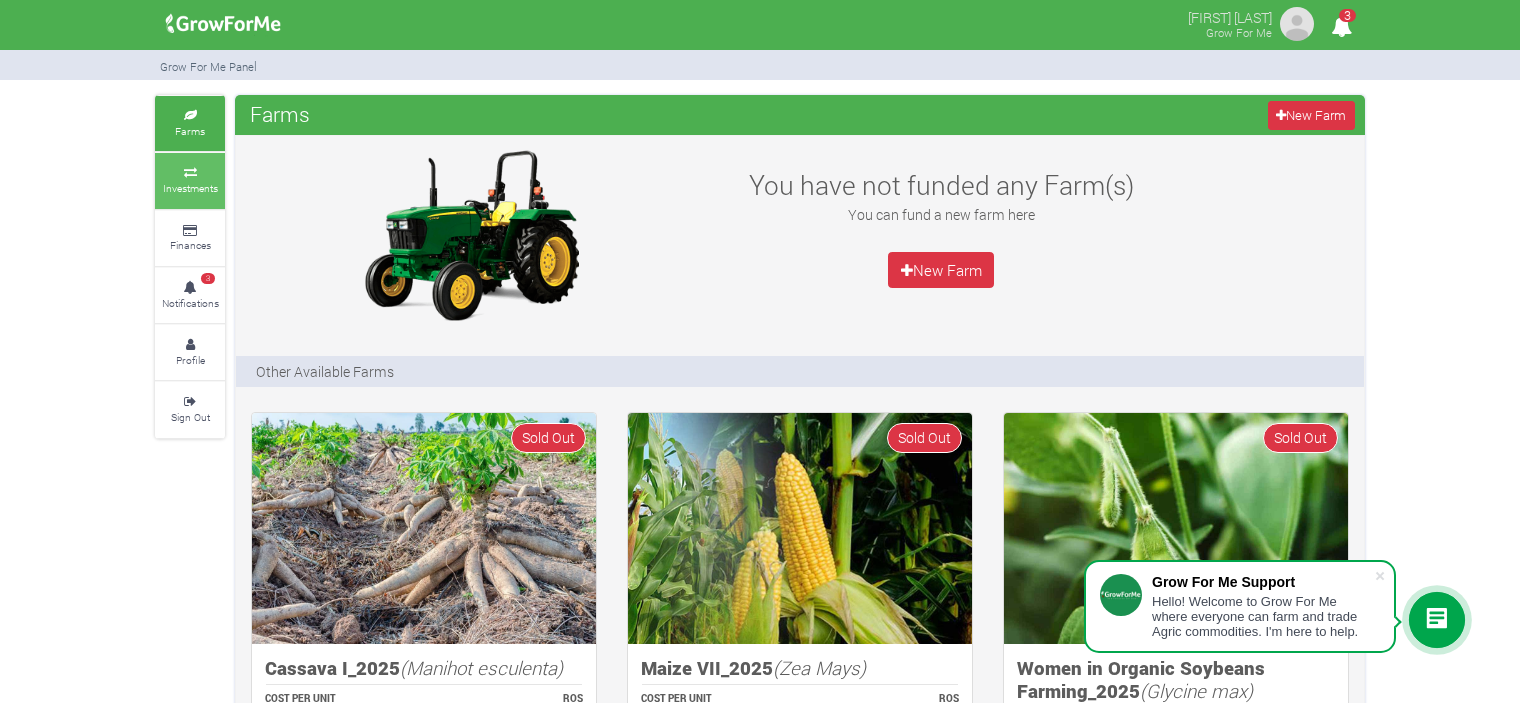 click on "Investments" at bounding box center (190, 188) 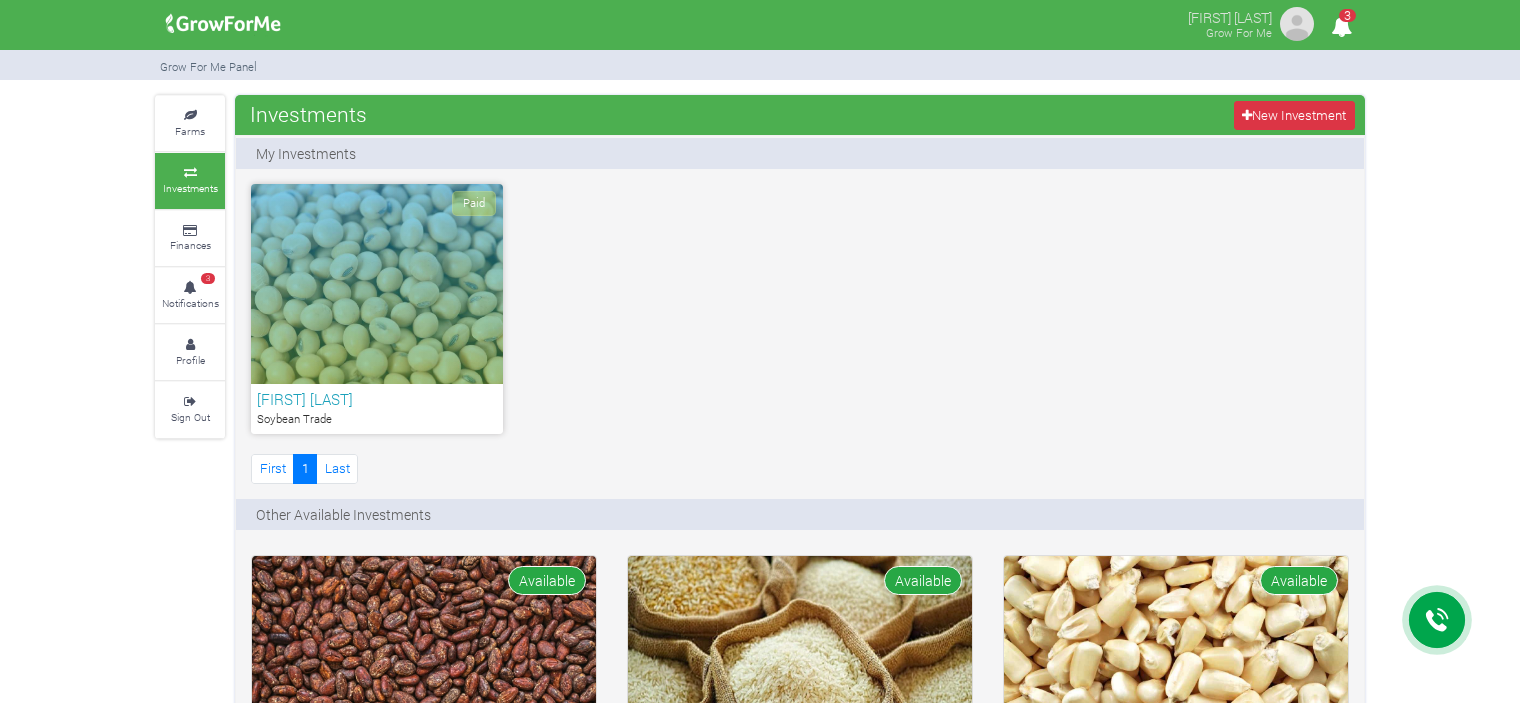 scroll, scrollTop: 0, scrollLeft: 0, axis: both 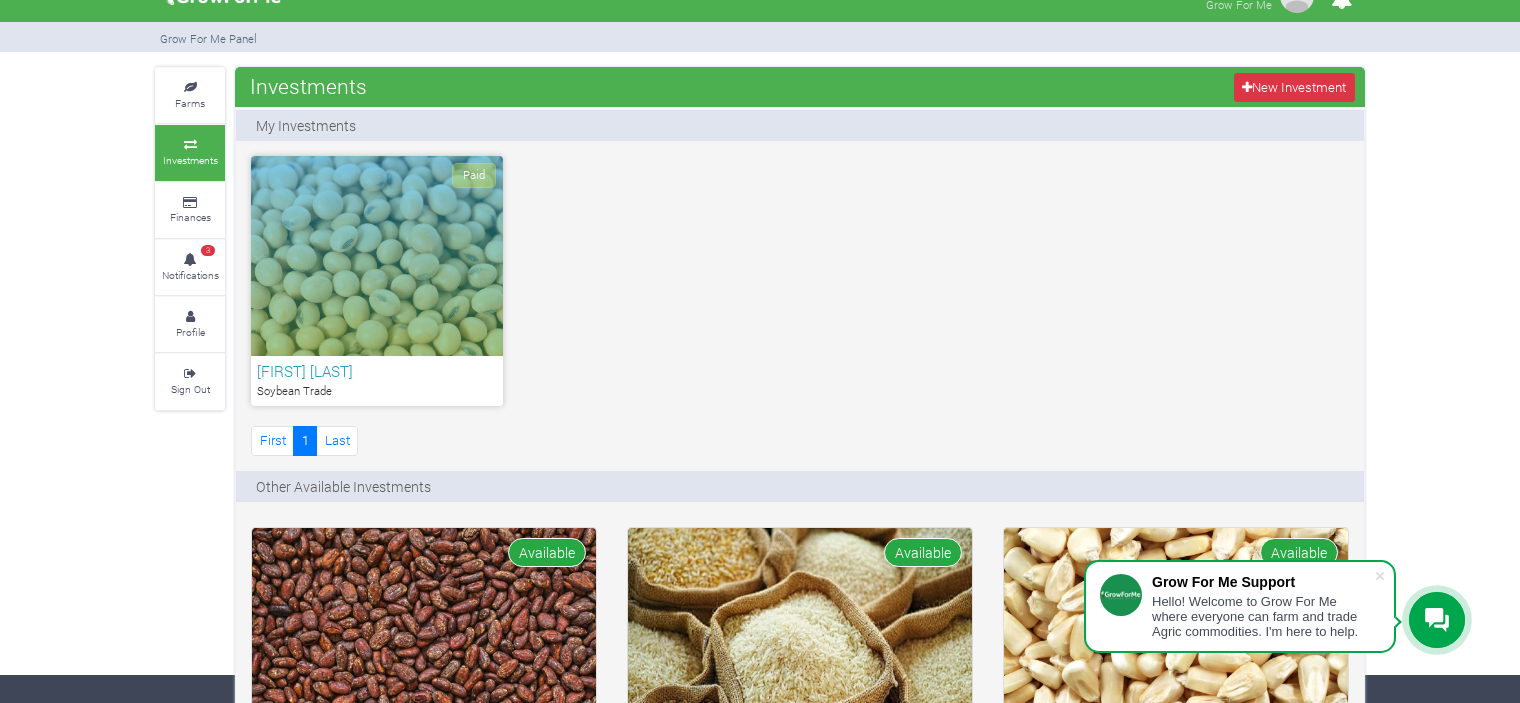 click on "Paid" at bounding box center [377, 256] 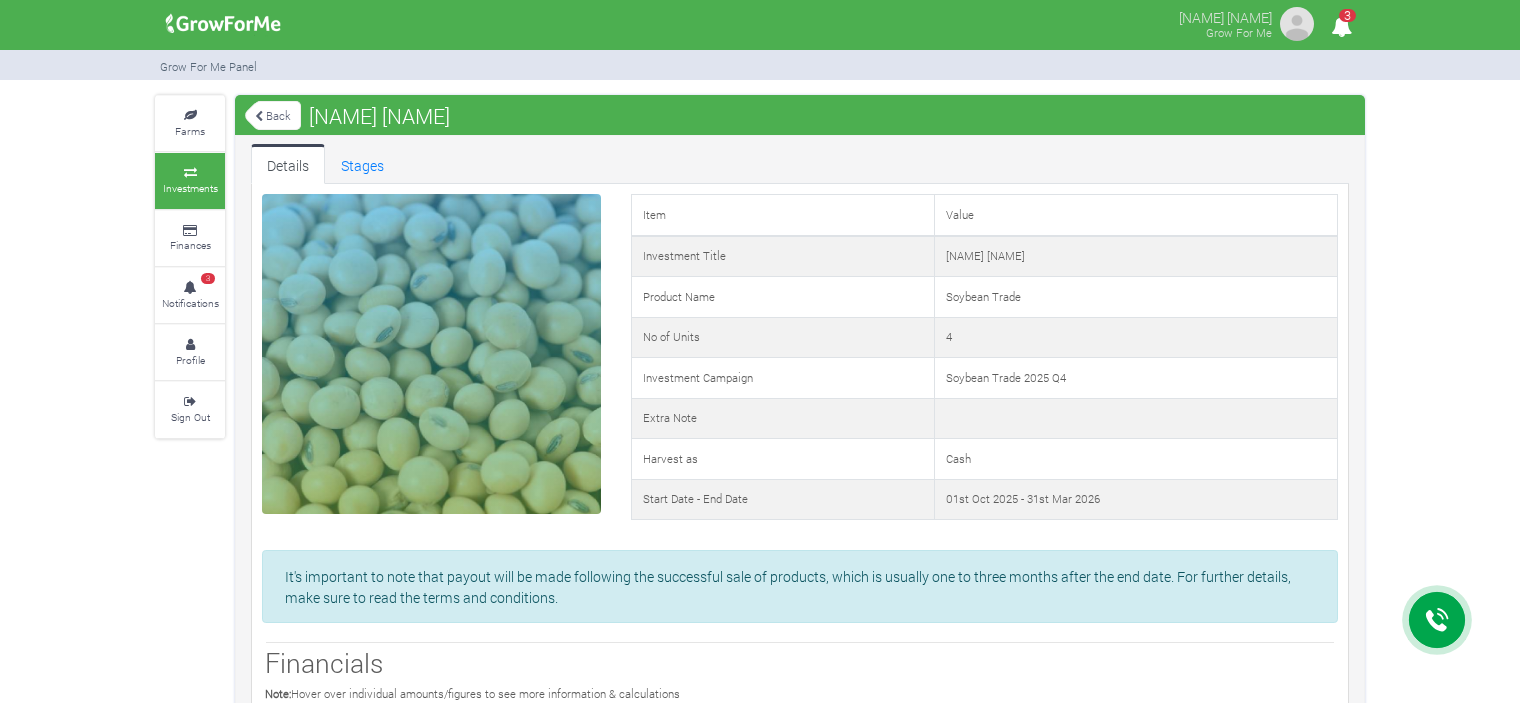 scroll, scrollTop: 0, scrollLeft: 0, axis: both 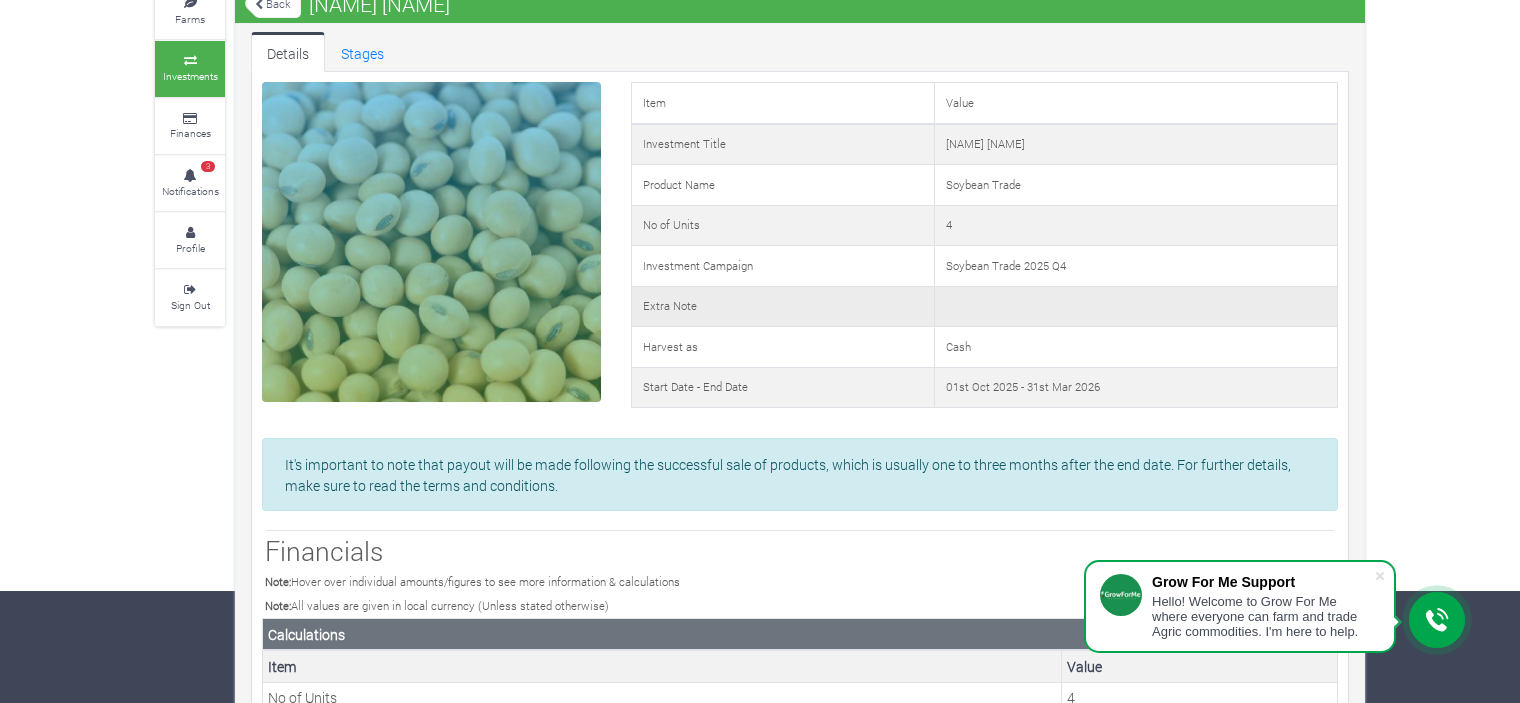 click on "Extra Note" at bounding box center (782, 306) 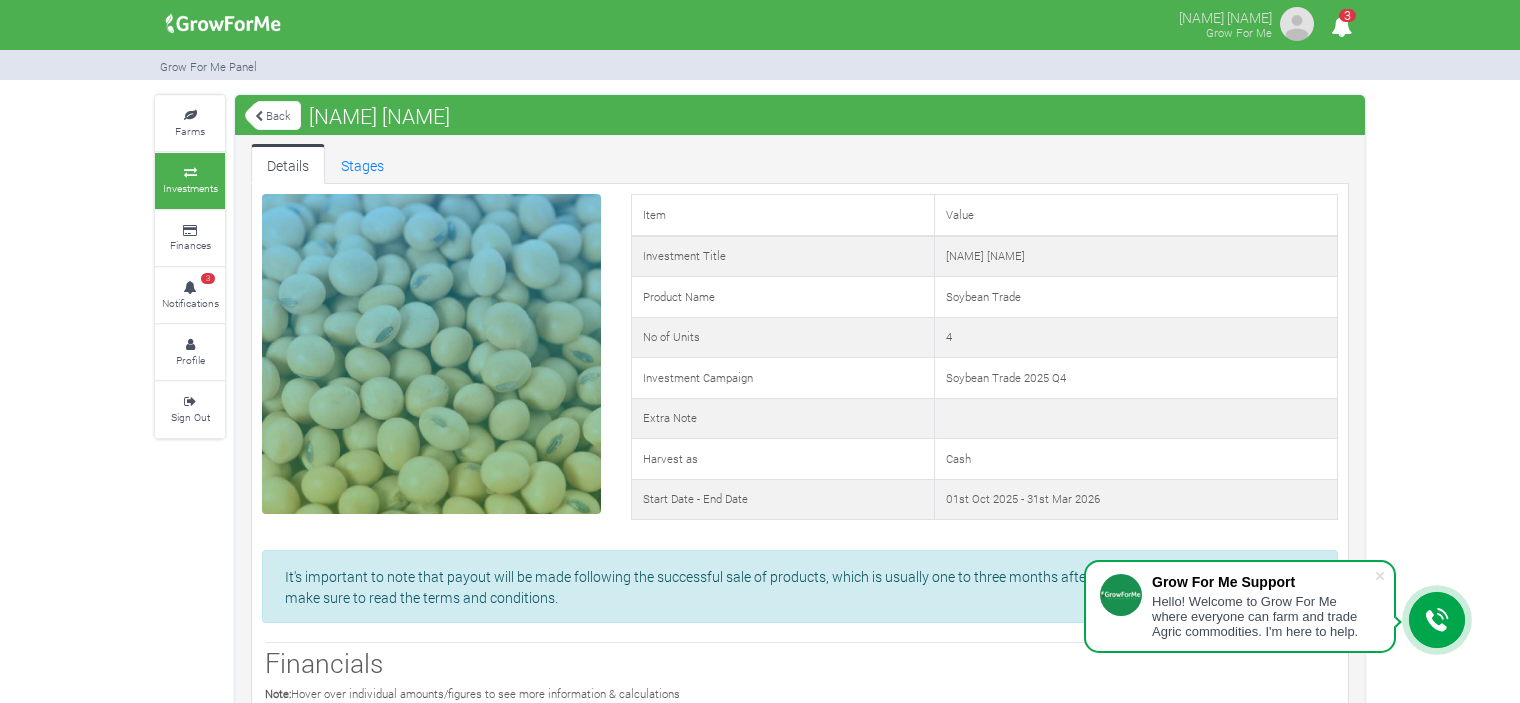 scroll, scrollTop: 6, scrollLeft: 0, axis: vertical 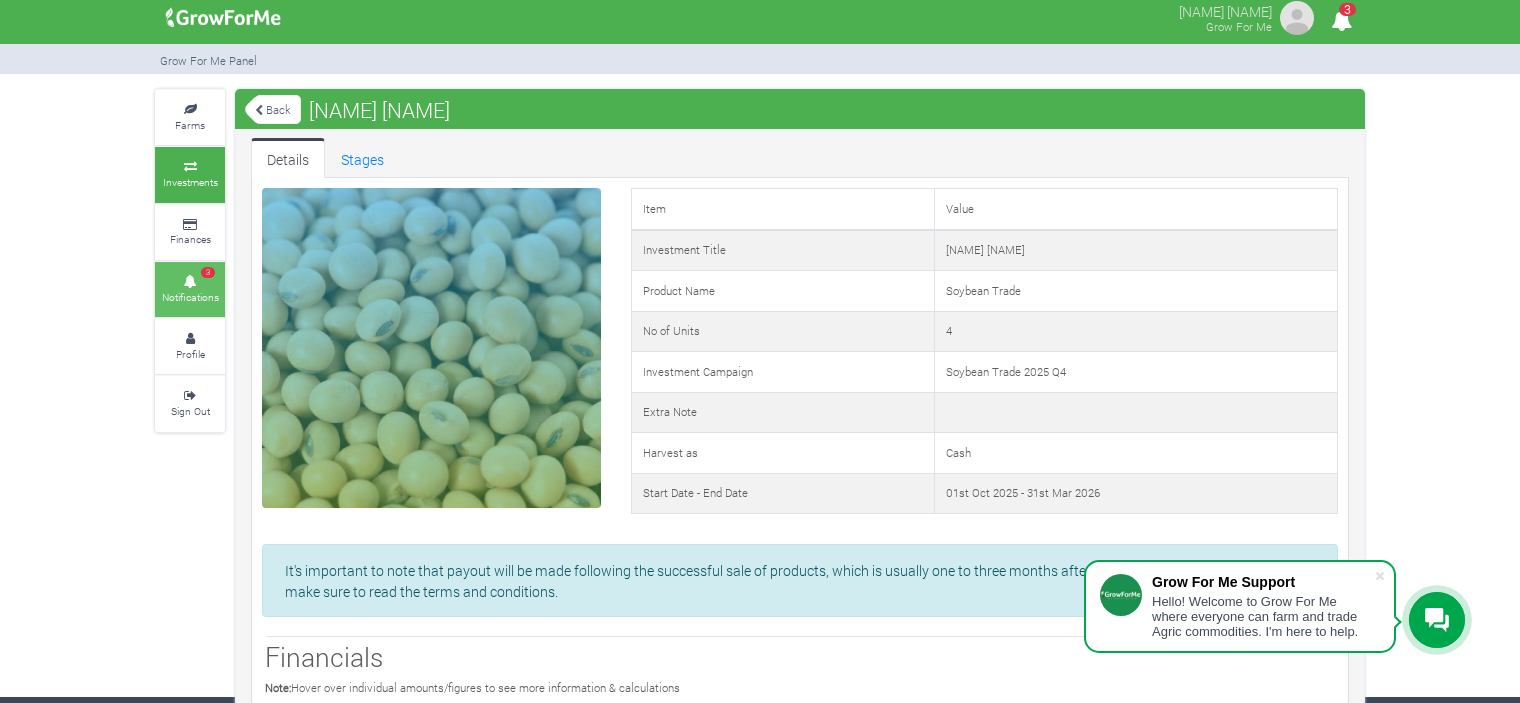 click on "Notifications" at bounding box center (190, 297) 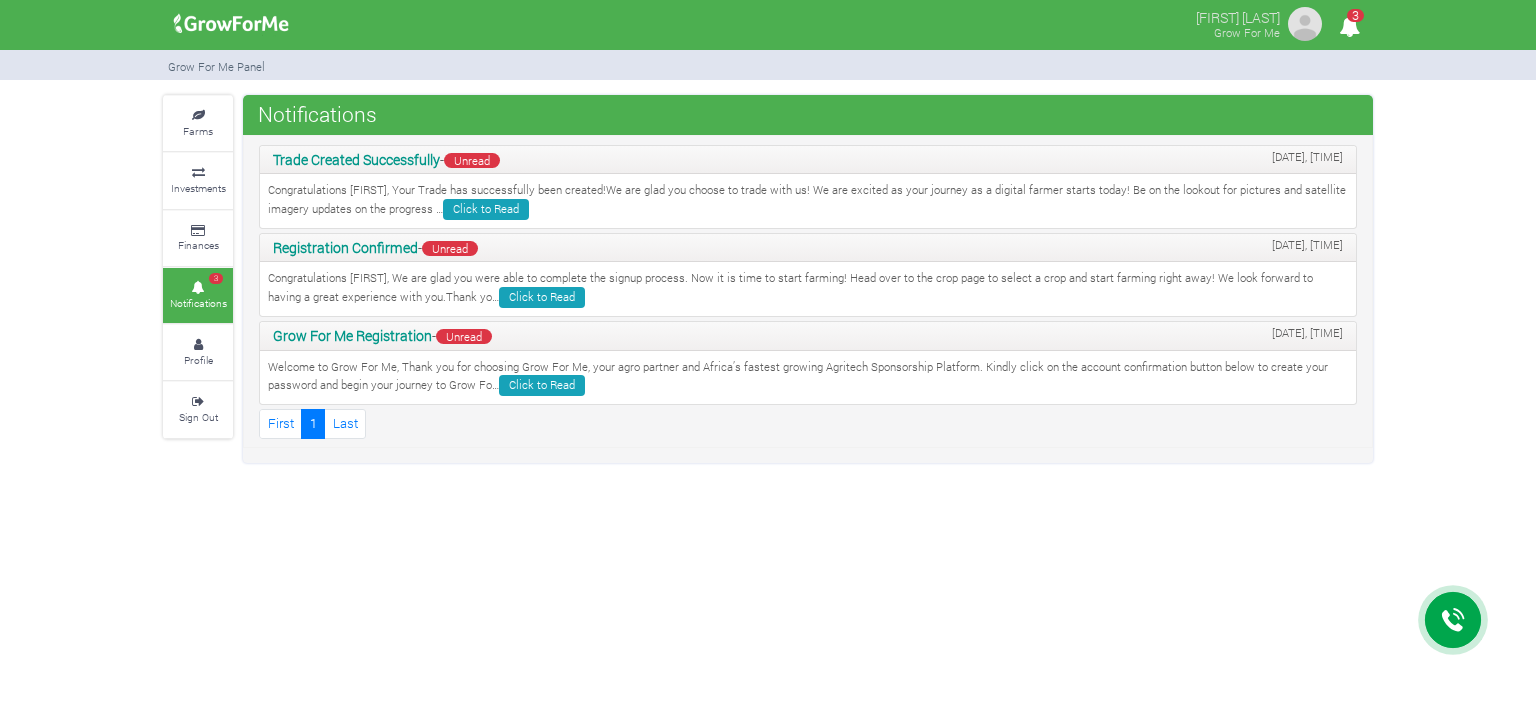 scroll, scrollTop: 0, scrollLeft: 0, axis: both 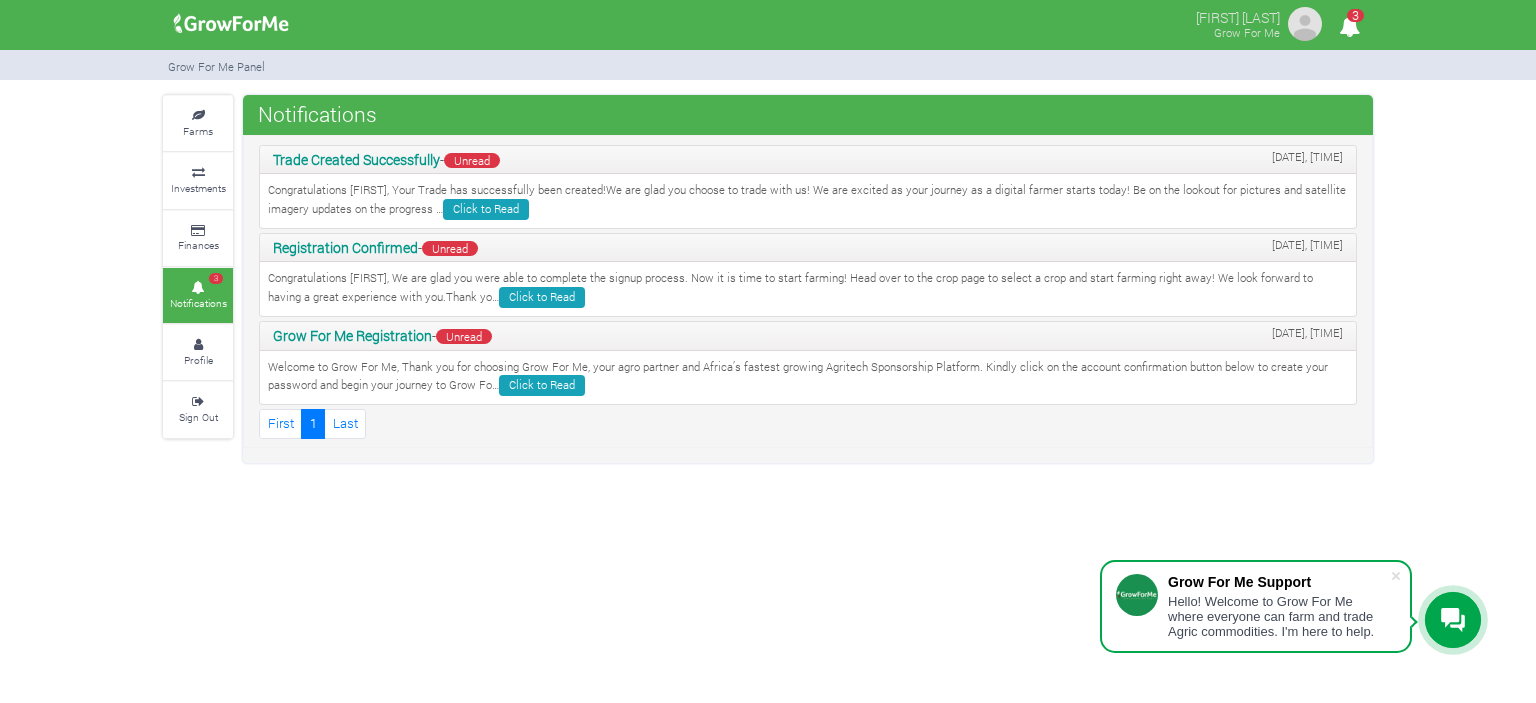 click on "Congratulations Luke, Your Trade has successfully been created!We are glad
you choose to trade with us! We are excited as your journey as a digital farmer
starts today! Be on the lookout for pictures and satellite imagery updates on
the progress …   Click to Read" at bounding box center [808, 201] 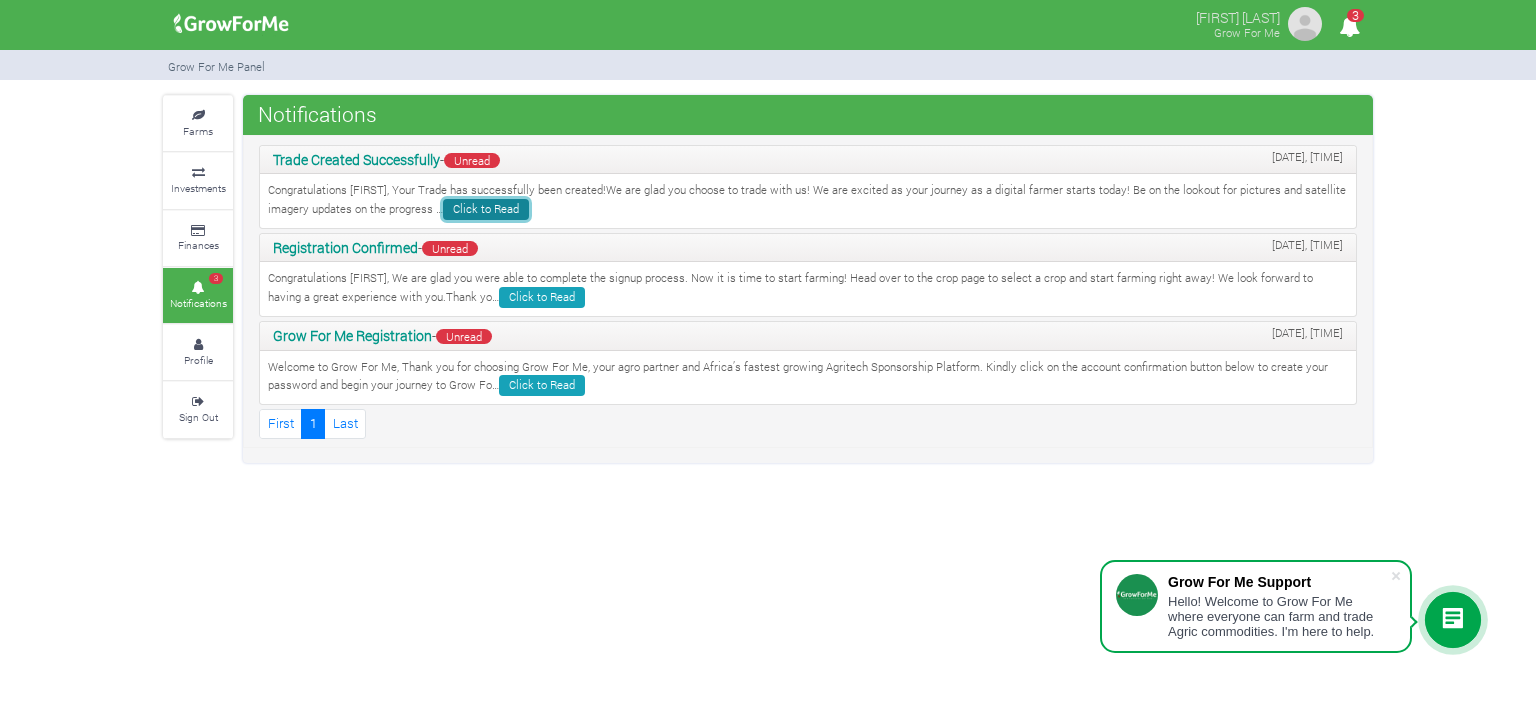 click on "Click to Read" at bounding box center (486, 209) 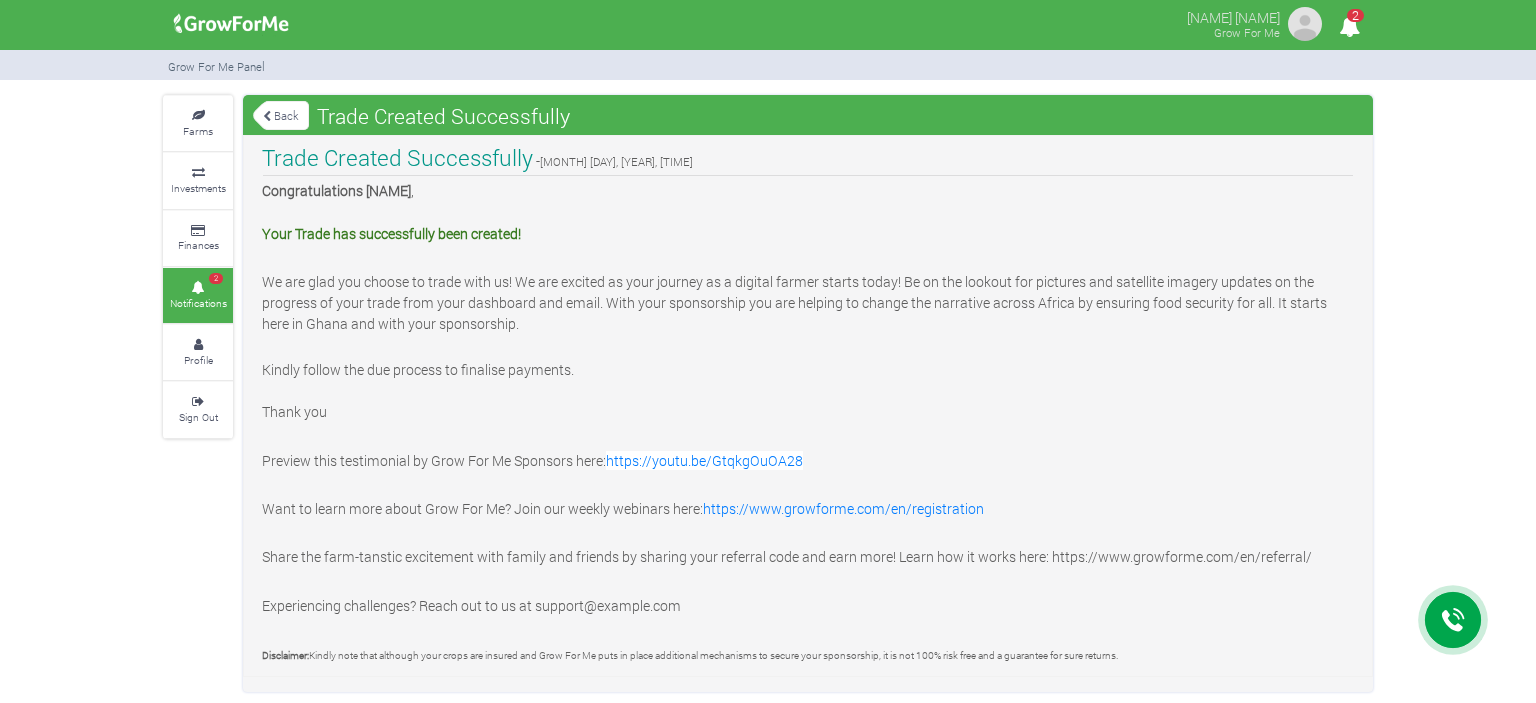 scroll, scrollTop: 0, scrollLeft: 0, axis: both 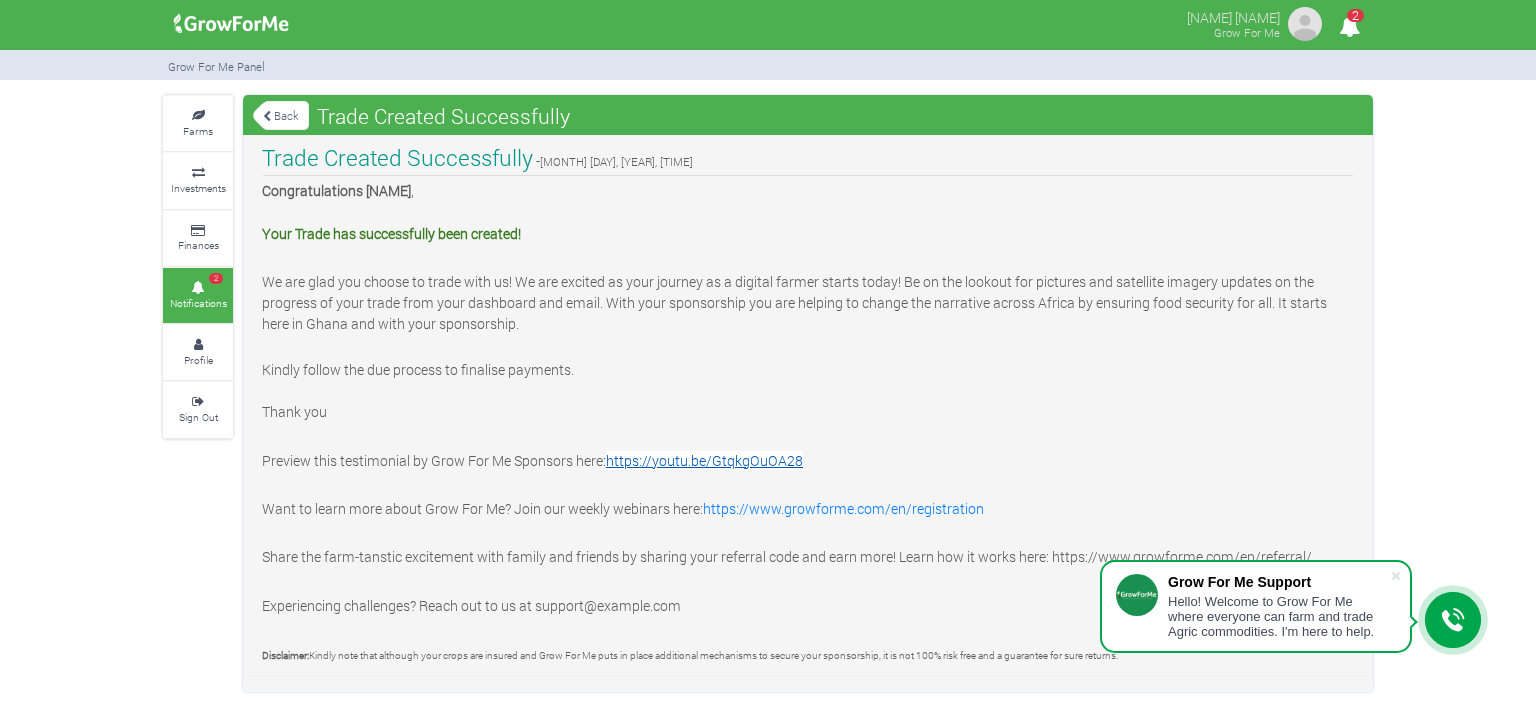 click on "https://youtu.be/GtqkgOuOA28" at bounding box center (704, 460) 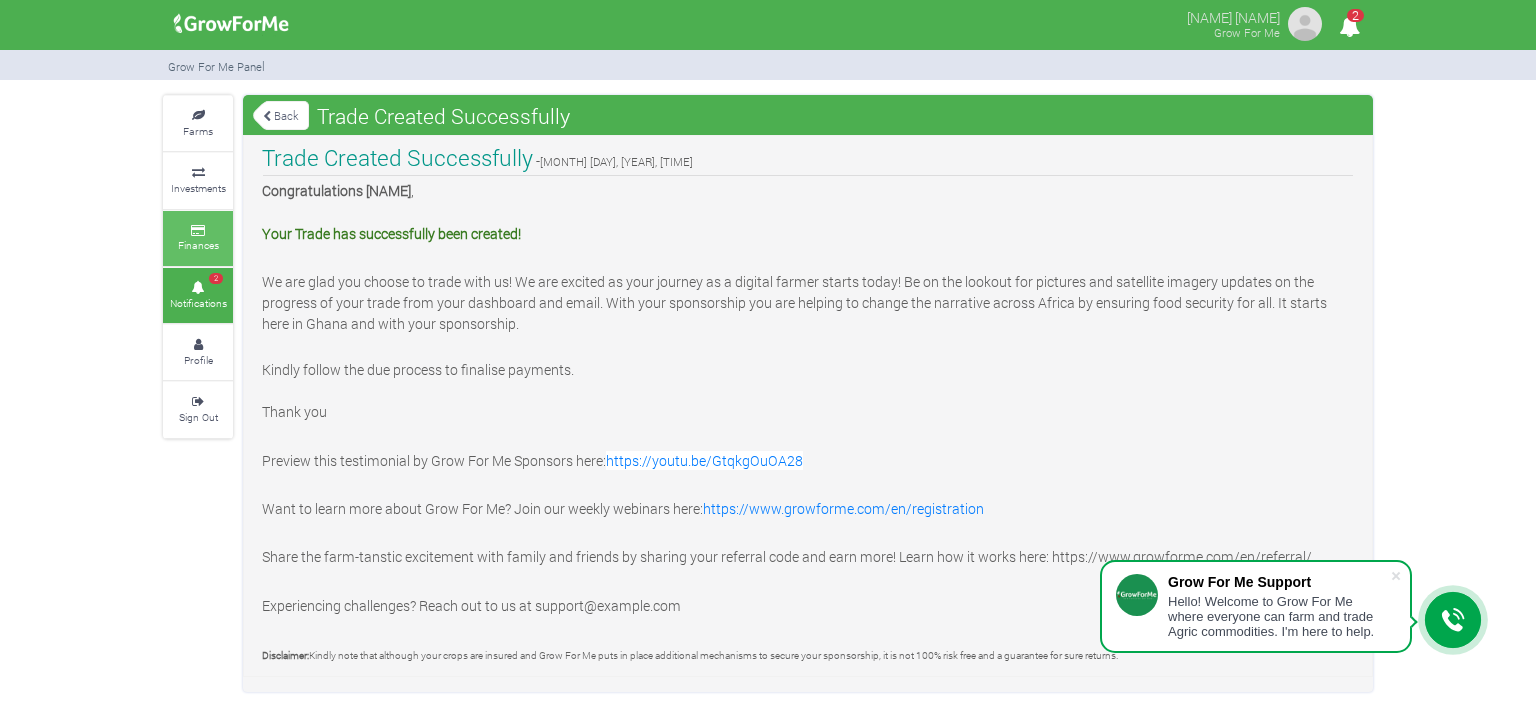 click on "Finances" at bounding box center [198, 238] 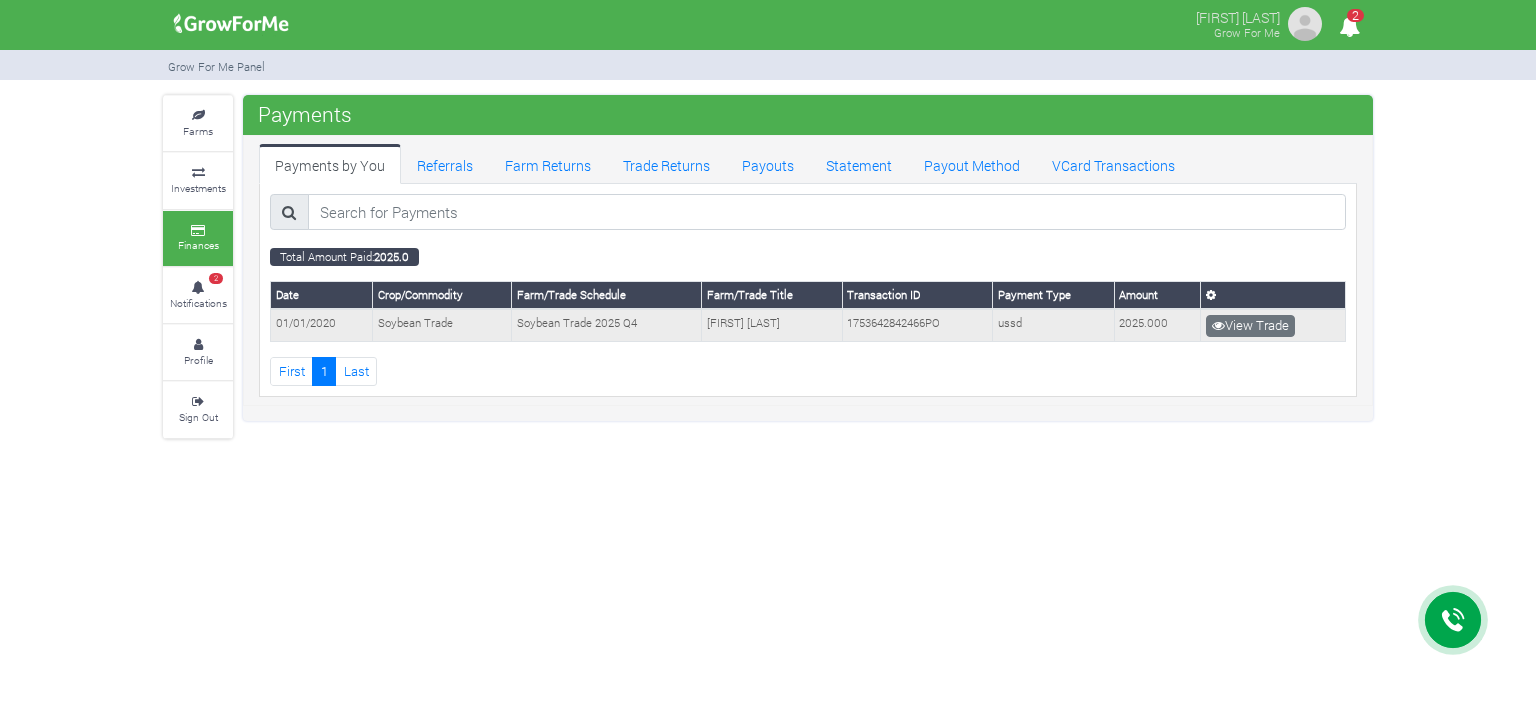 scroll, scrollTop: 0, scrollLeft: 0, axis: both 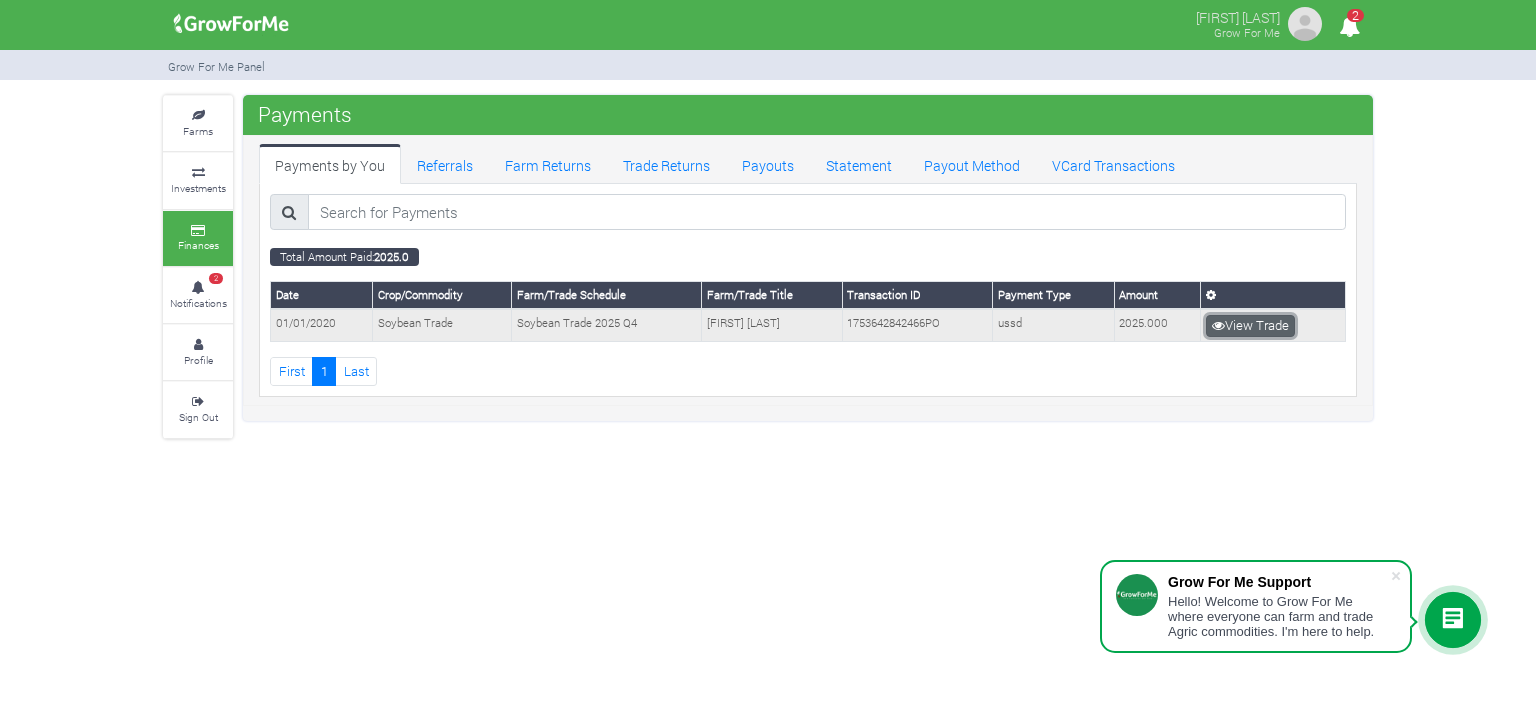 click on "View Trade" at bounding box center (1250, 326) 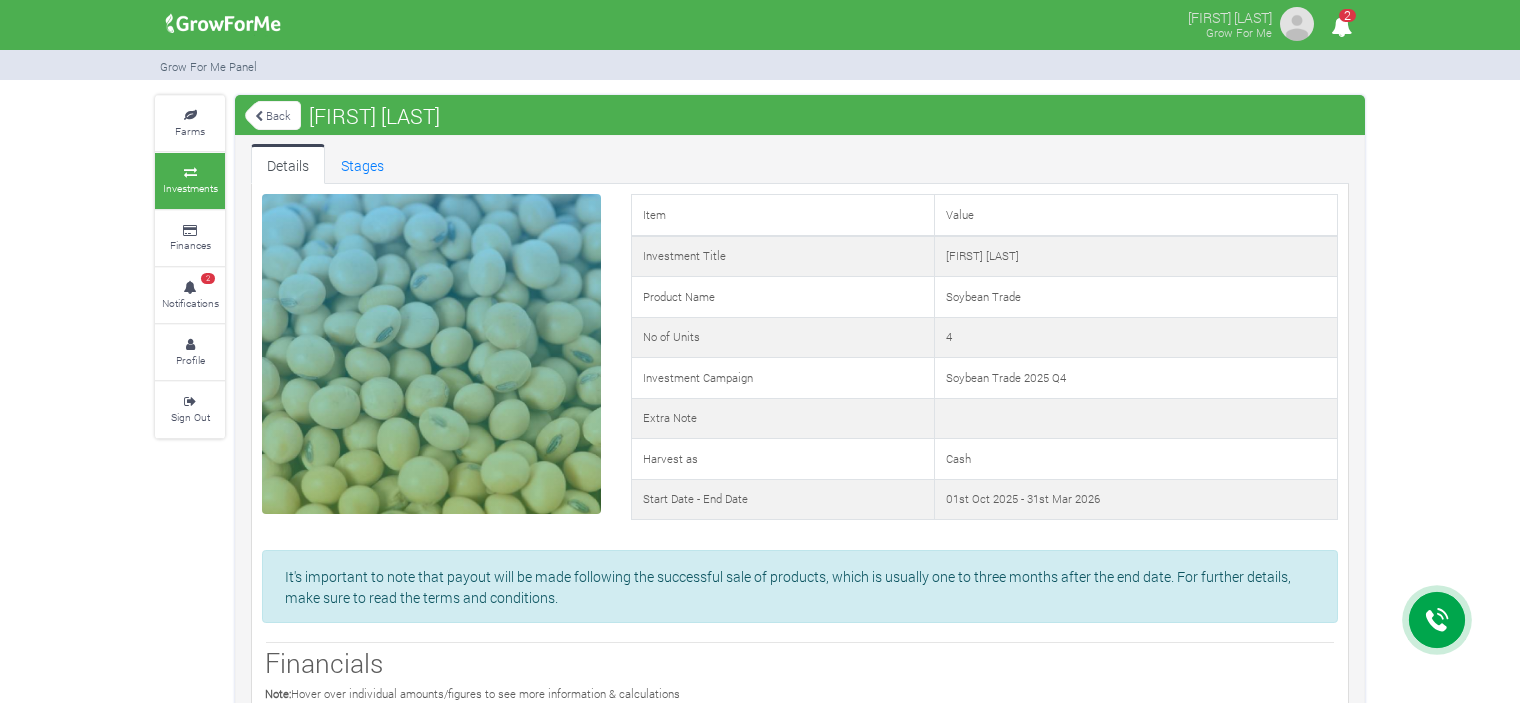 scroll, scrollTop: 0, scrollLeft: 0, axis: both 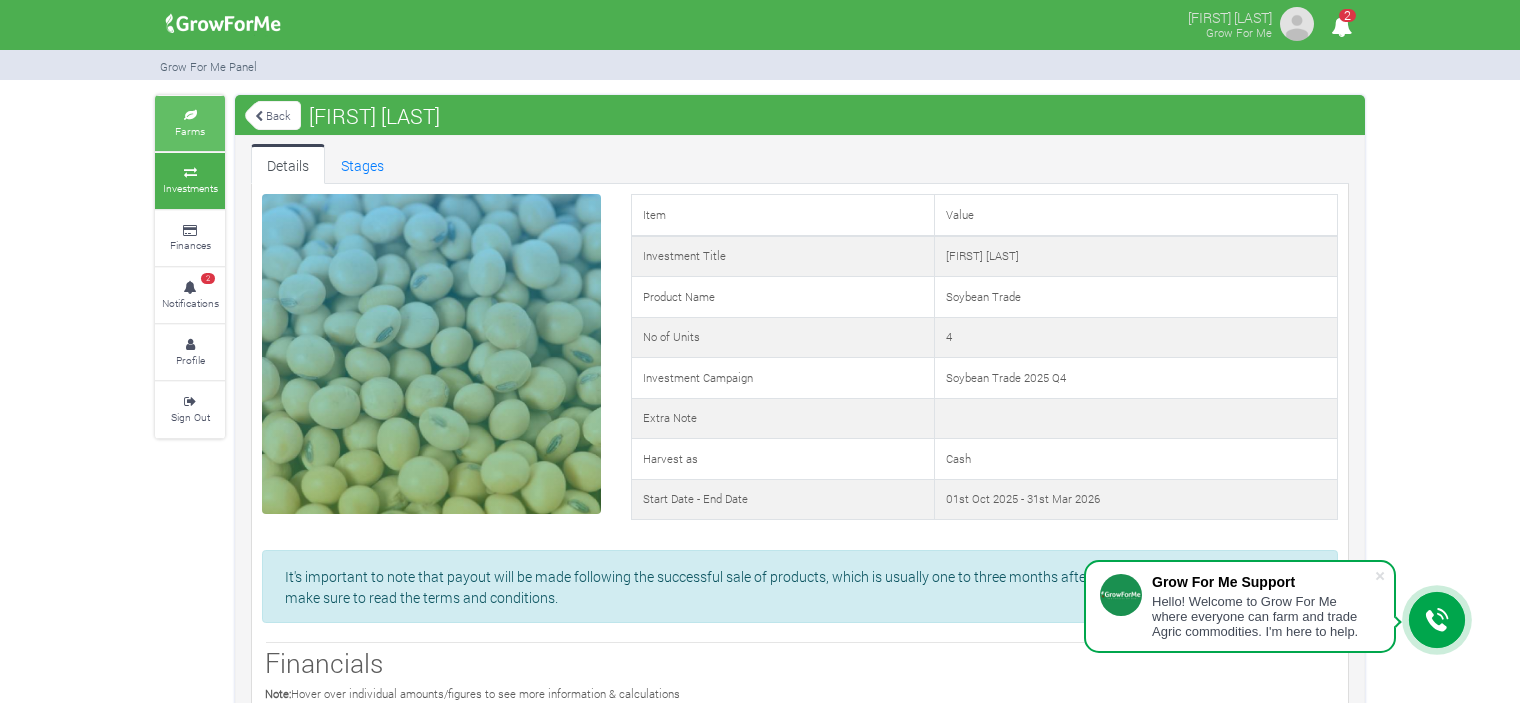 click on "Farms" at bounding box center [190, 131] 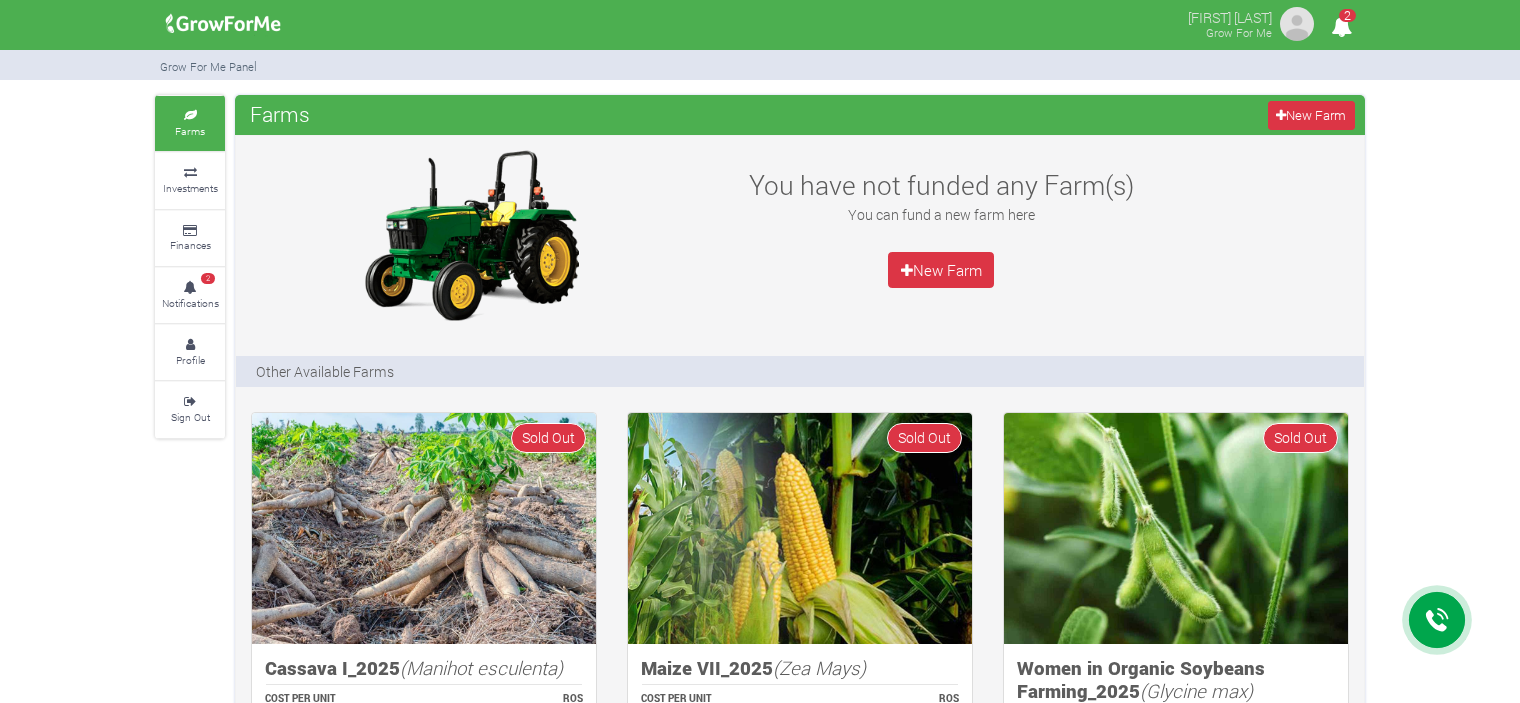 scroll, scrollTop: 0, scrollLeft: 0, axis: both 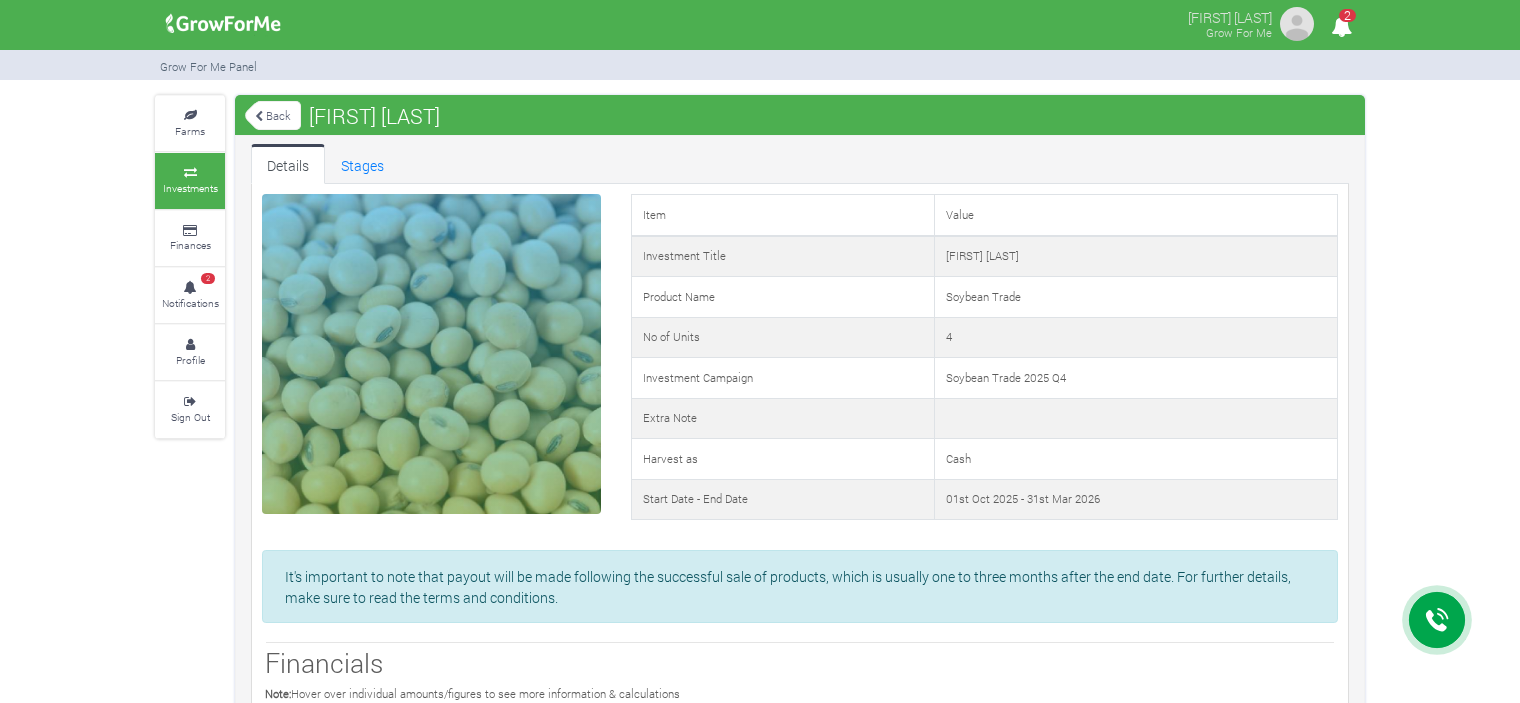 click on "Stages" at bounding box center [362, 164] 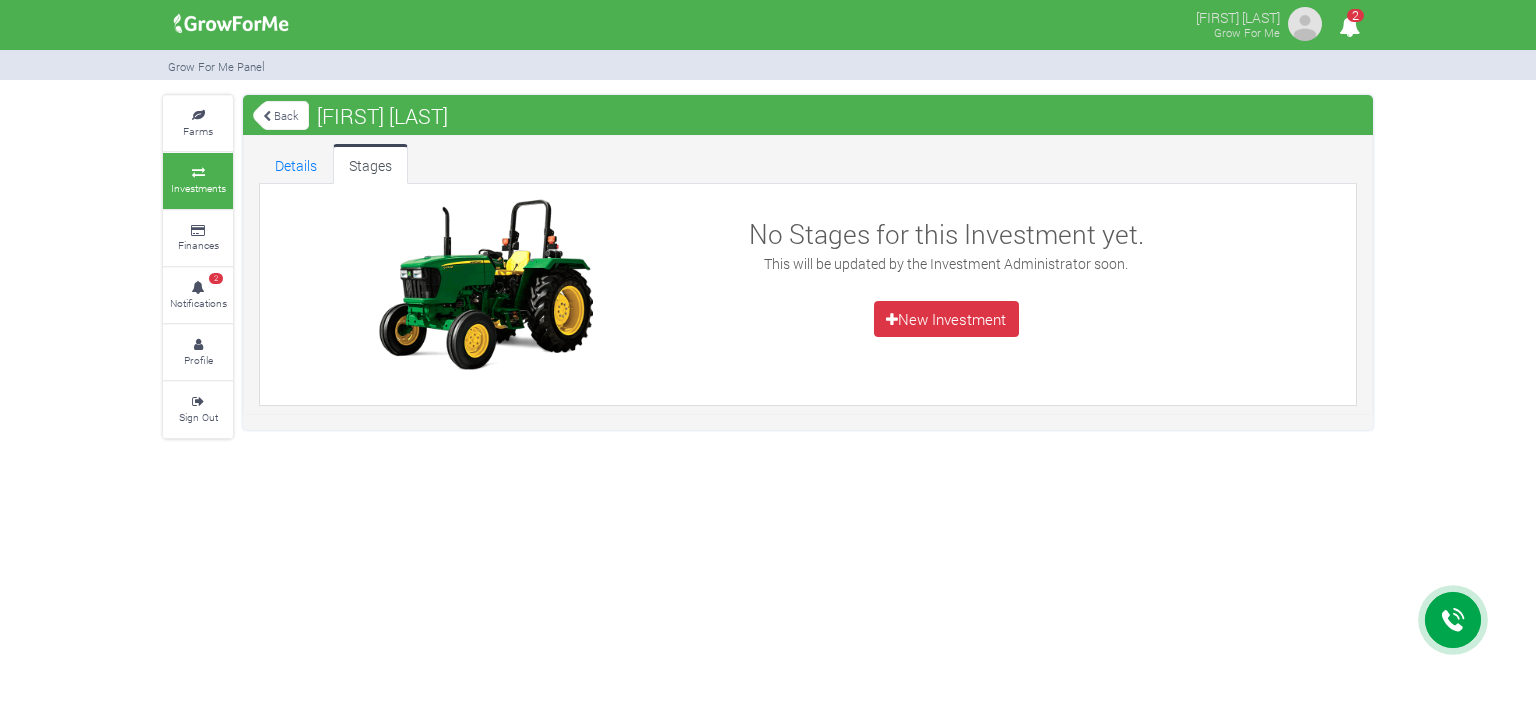 scroll, scrollTop: 0, scrollLeft: 0, axis: both 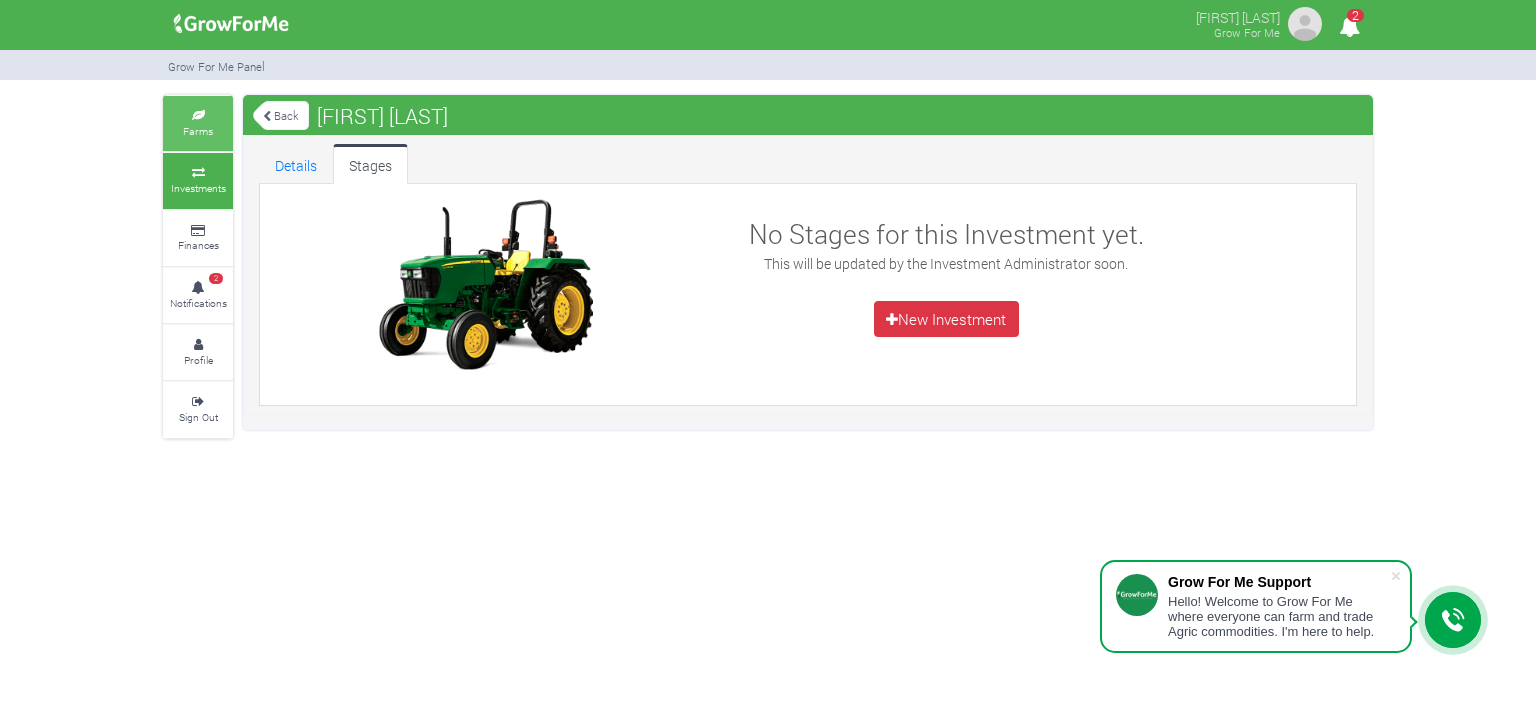click on "Farms" at bounding box center [198, 123] 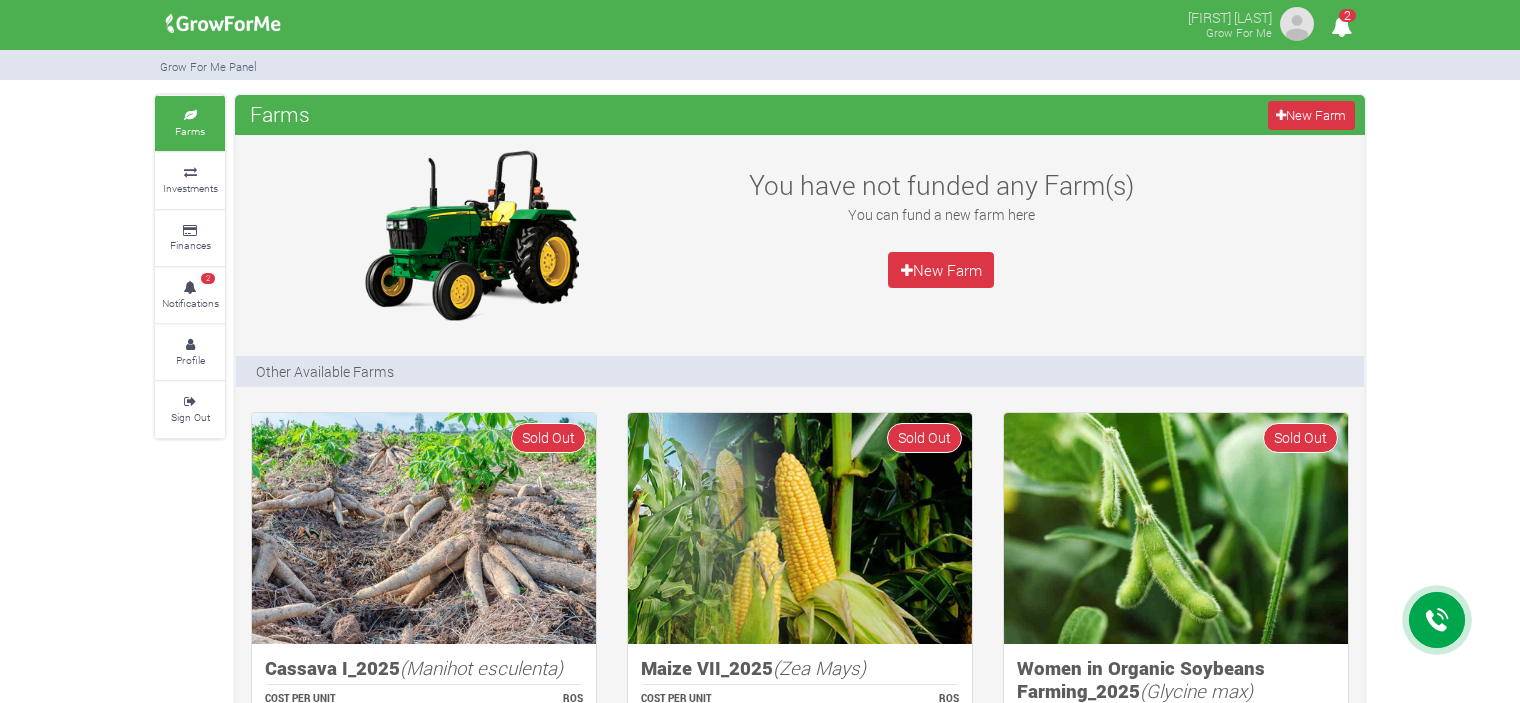 scroll, scrollTop: 0, scrollLeft: 0, axis: both 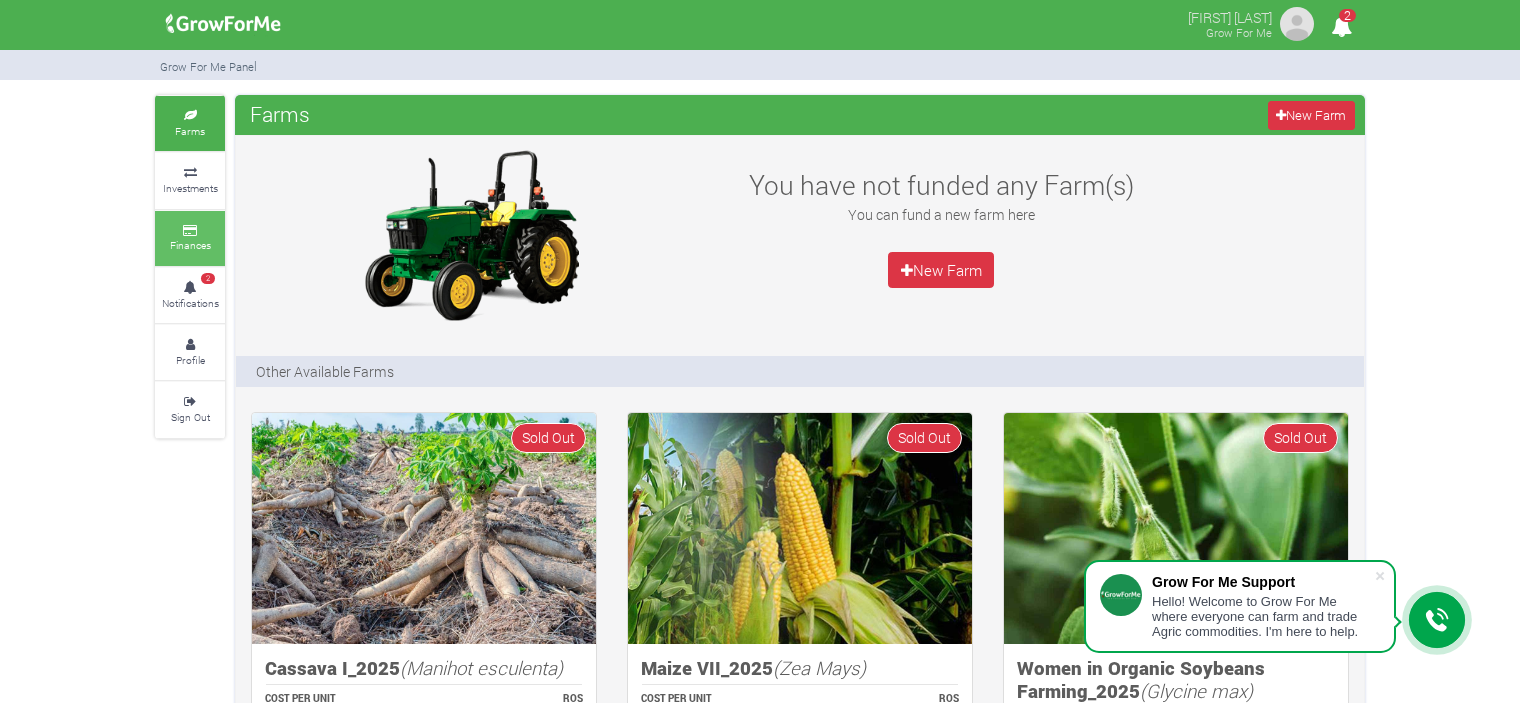 click on "Finances" at bounding box center (190, 245) 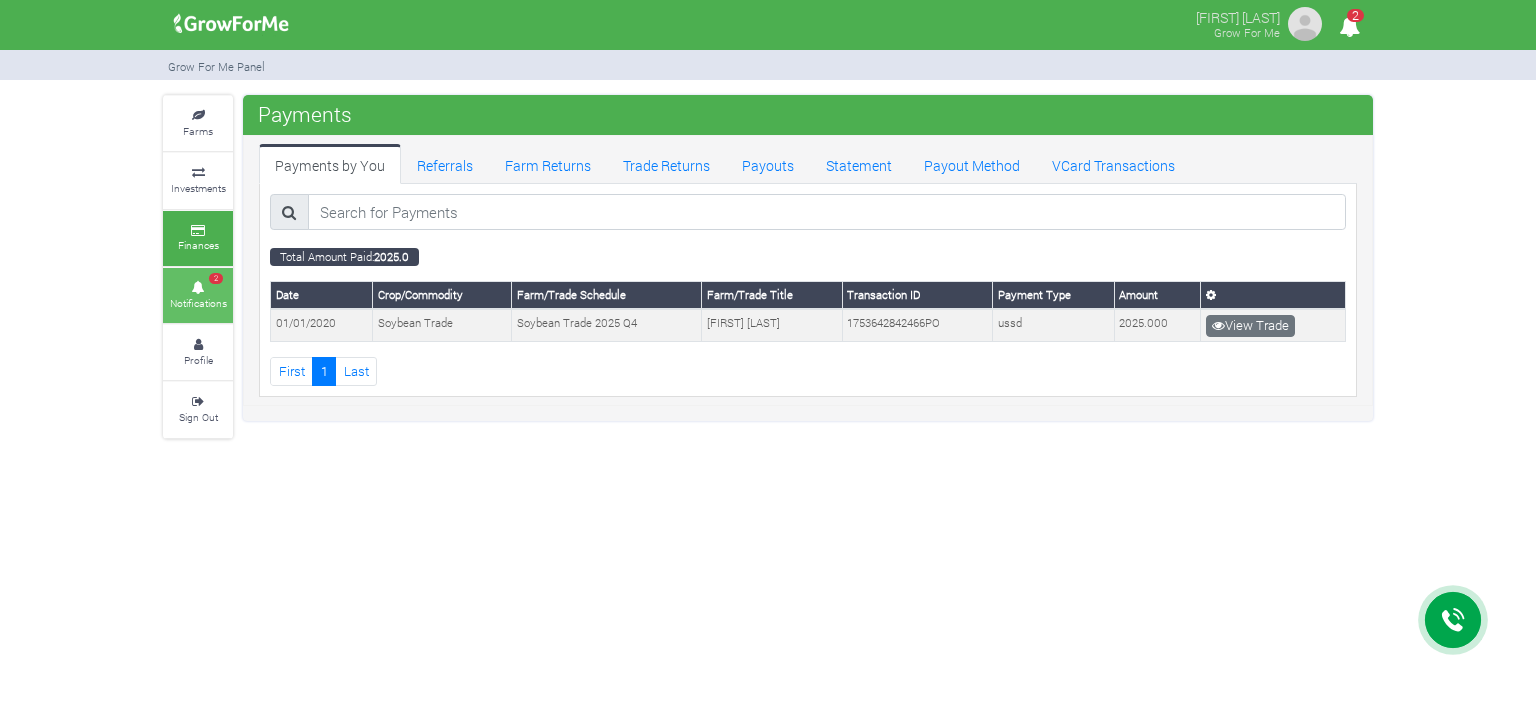 scroll, scrollTop: 0, scrollLeft: 0, axis: both 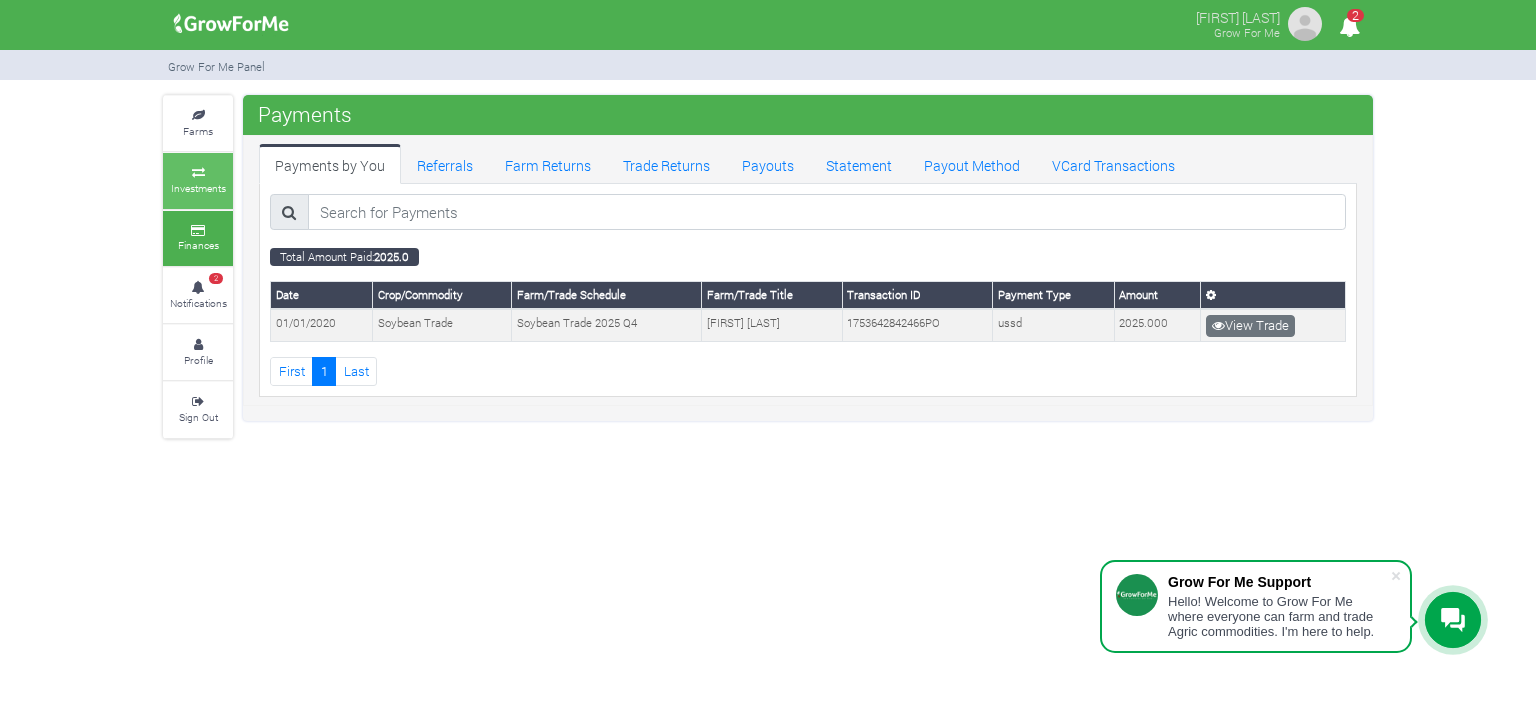 click on "Investments" at bounding box center [198, 180] 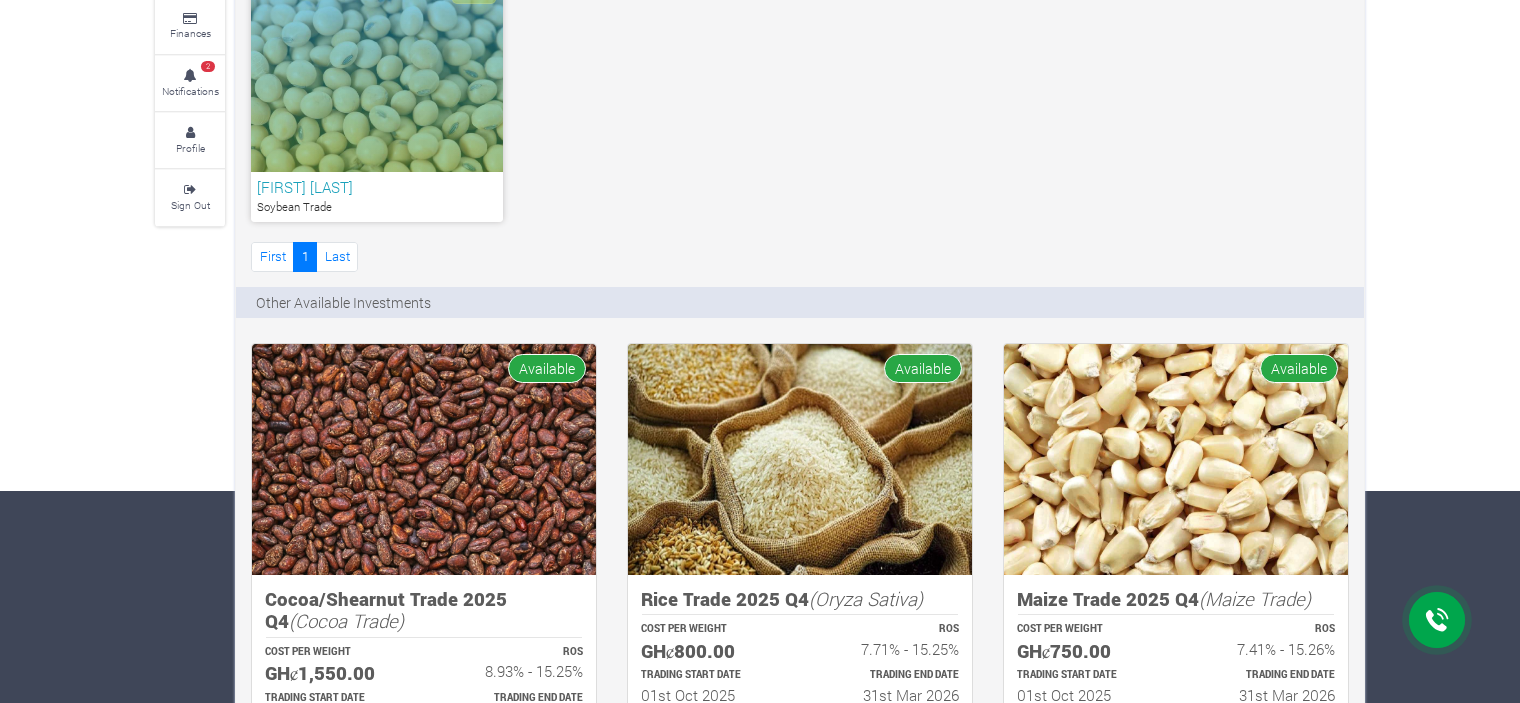 scroll, scrollTop: 0, scrollLeft: 0, axis: both 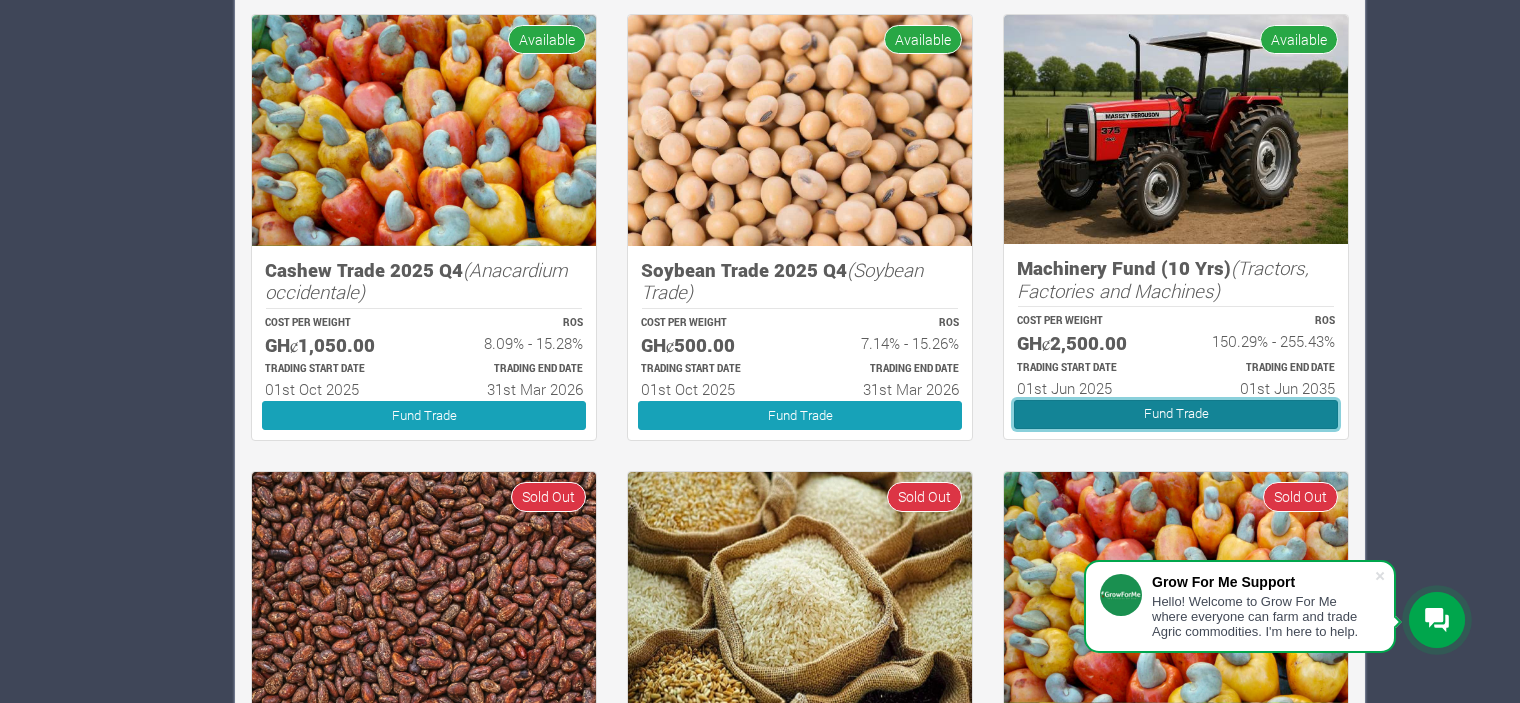 click on "Fund Trade" at bounding box center (1176, 414) 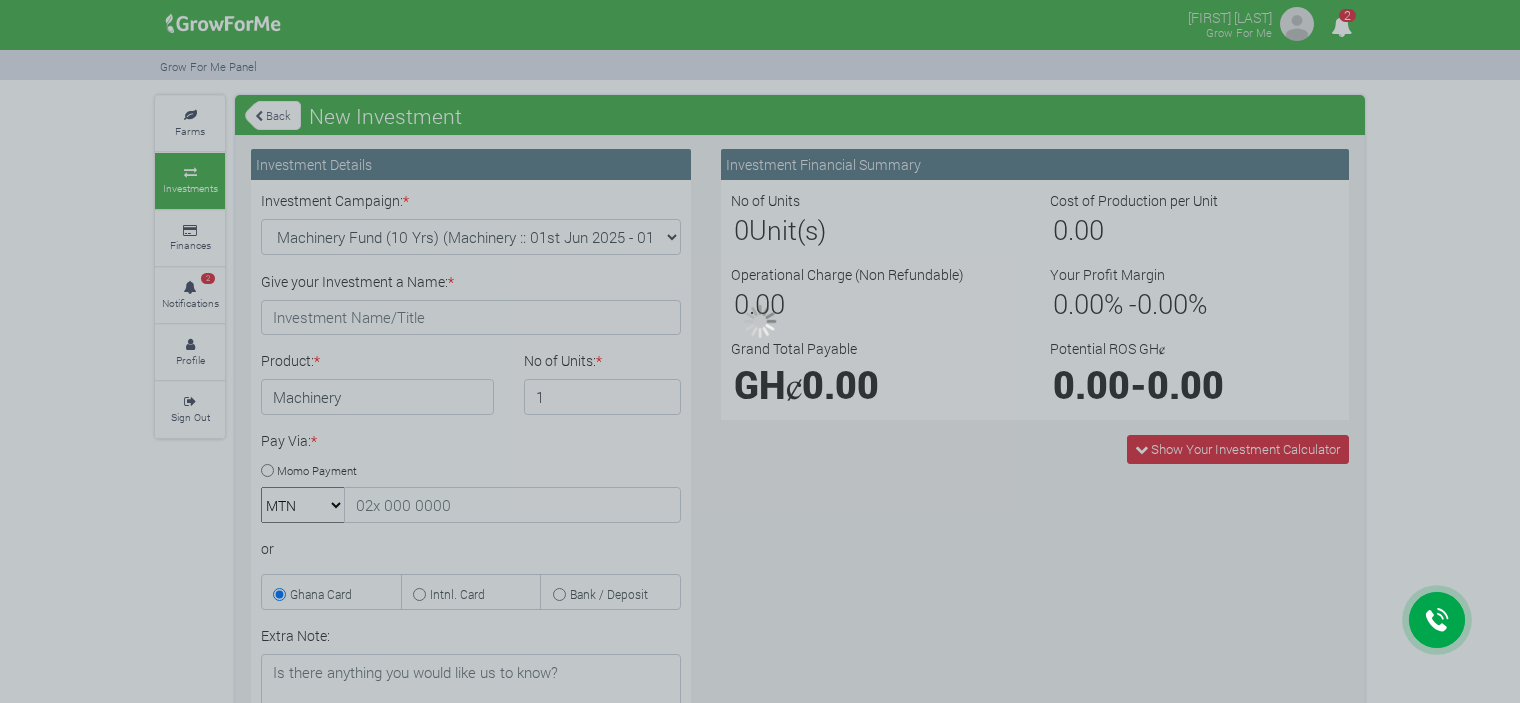 scroll, scrollTop: 0, scrollLeft: 0, axis: both 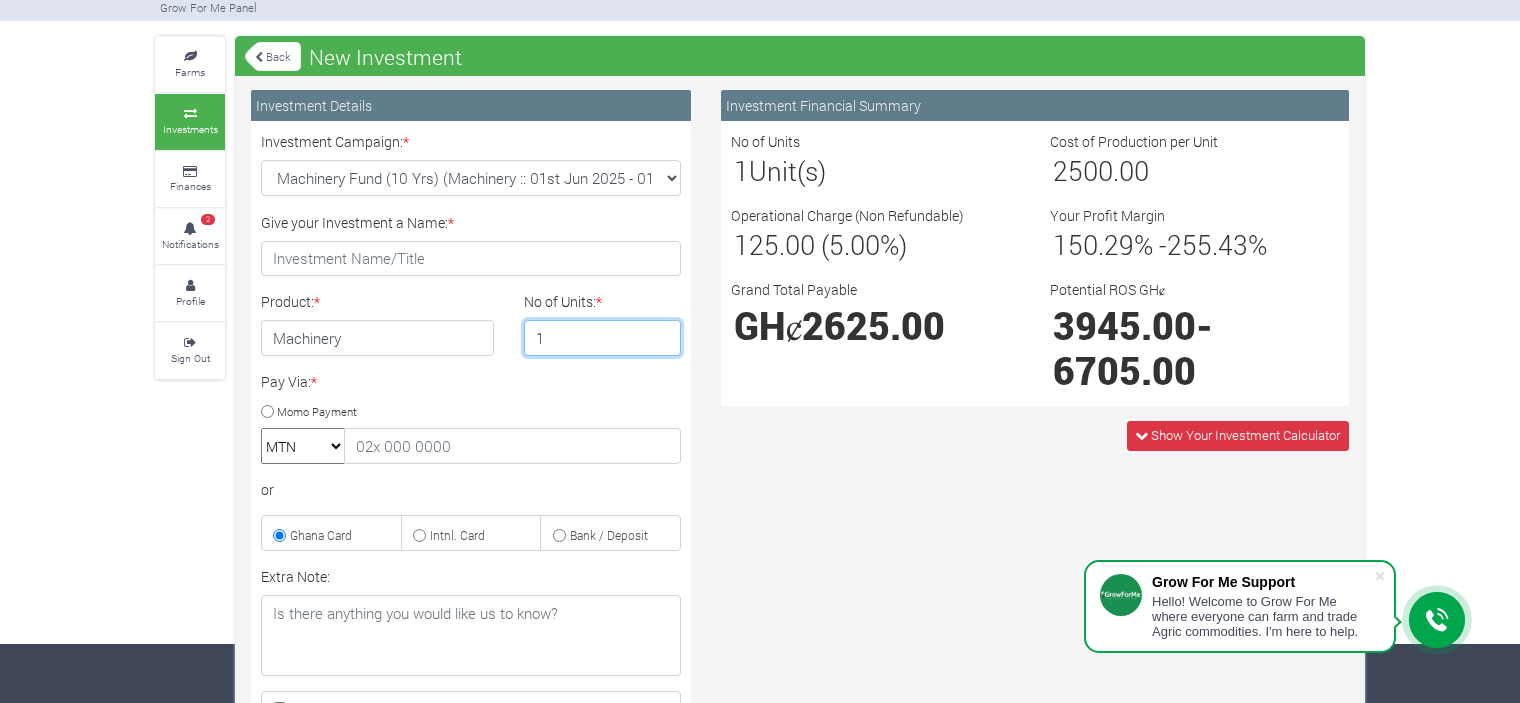 drag, startPoint x: 557, startPoint y: 348, endPoint x: 478, endPoint y: 332, distance: 80.60397 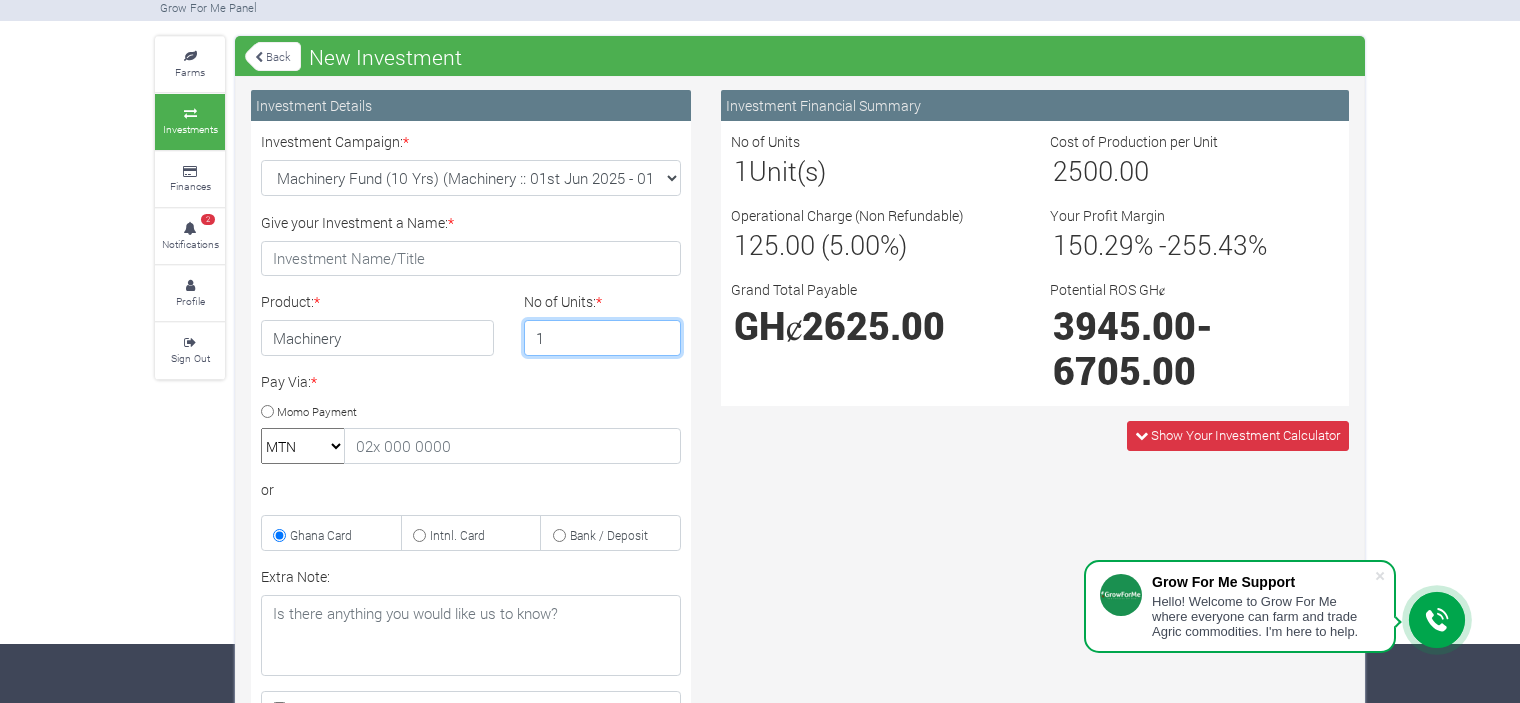 click on "Product:  *
Machinery
No of Units:  *
1" at bounding box center [471, 331] 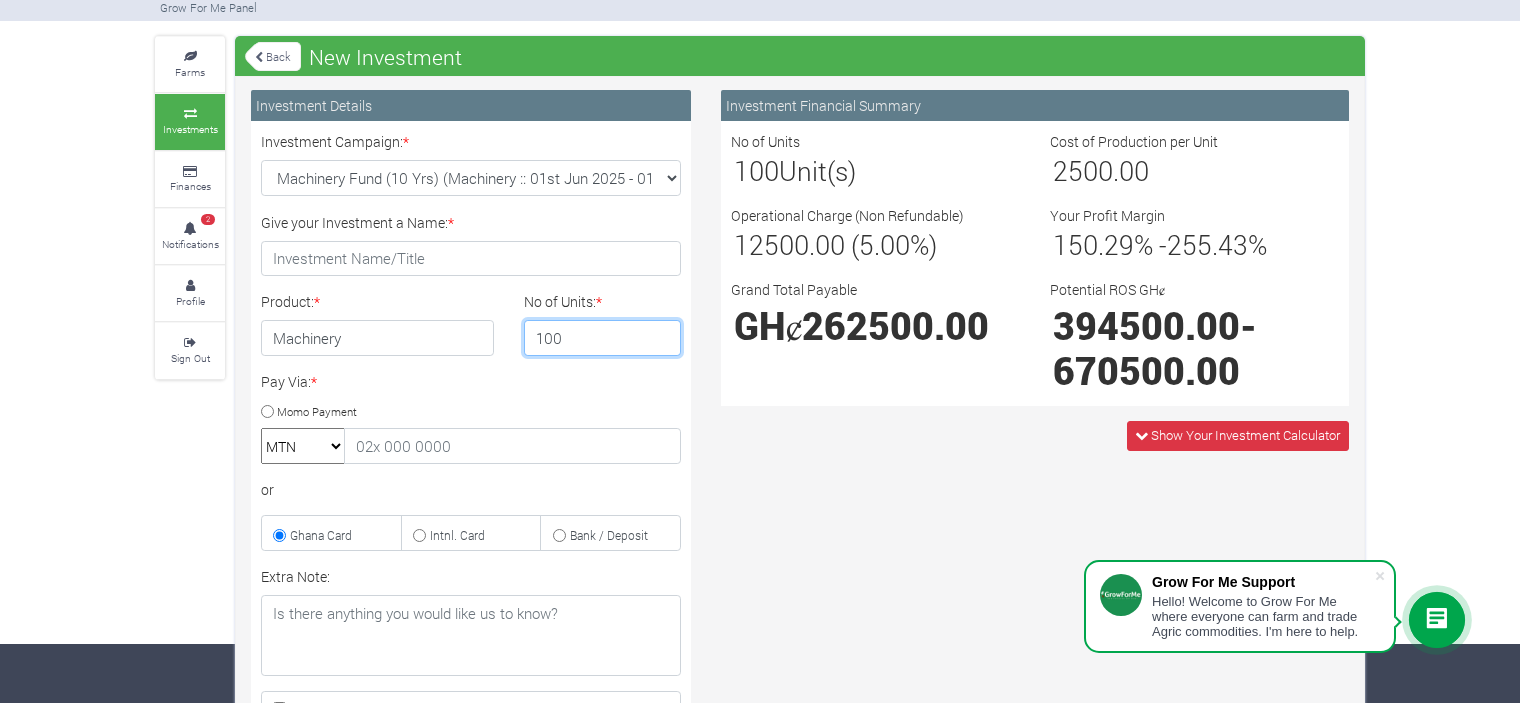 click on "100" at bounding box center (603, 338) 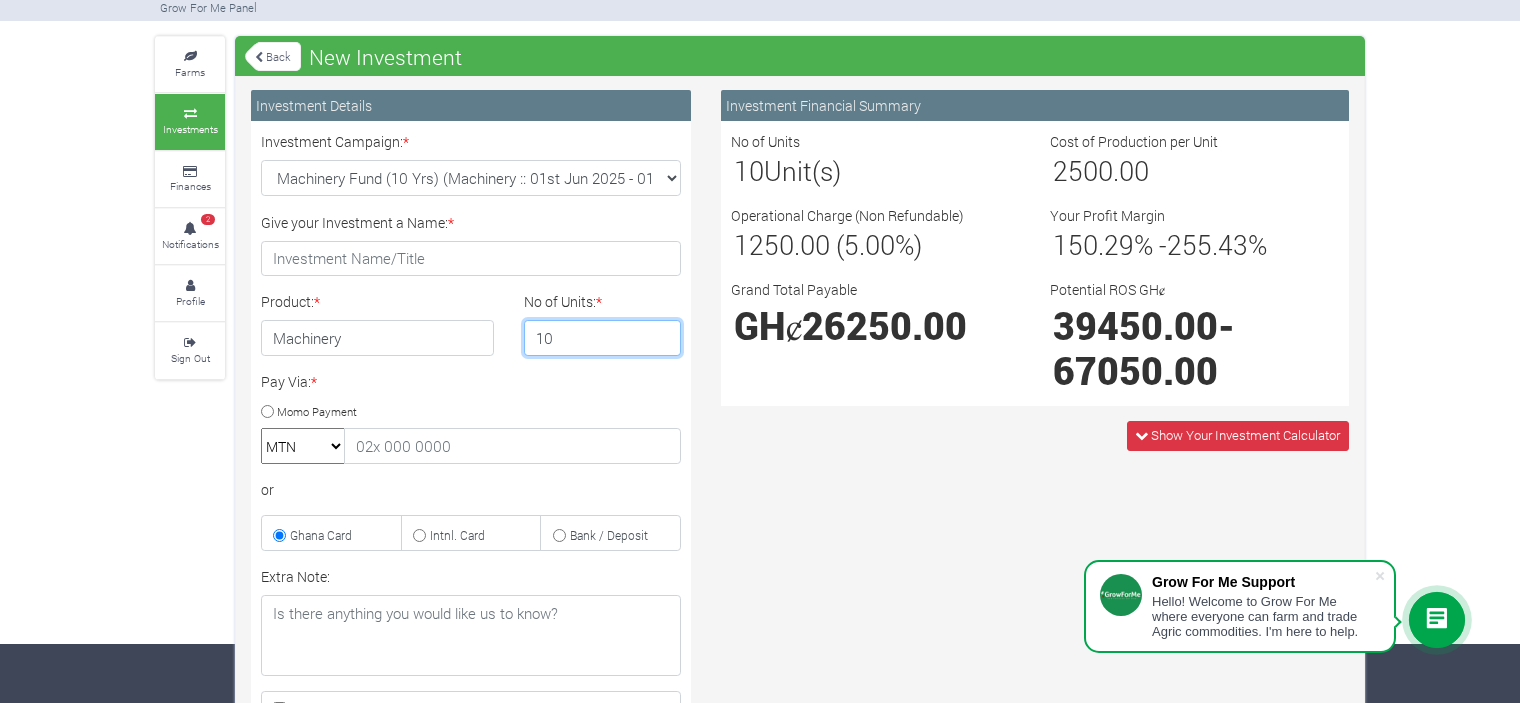 type on "1" 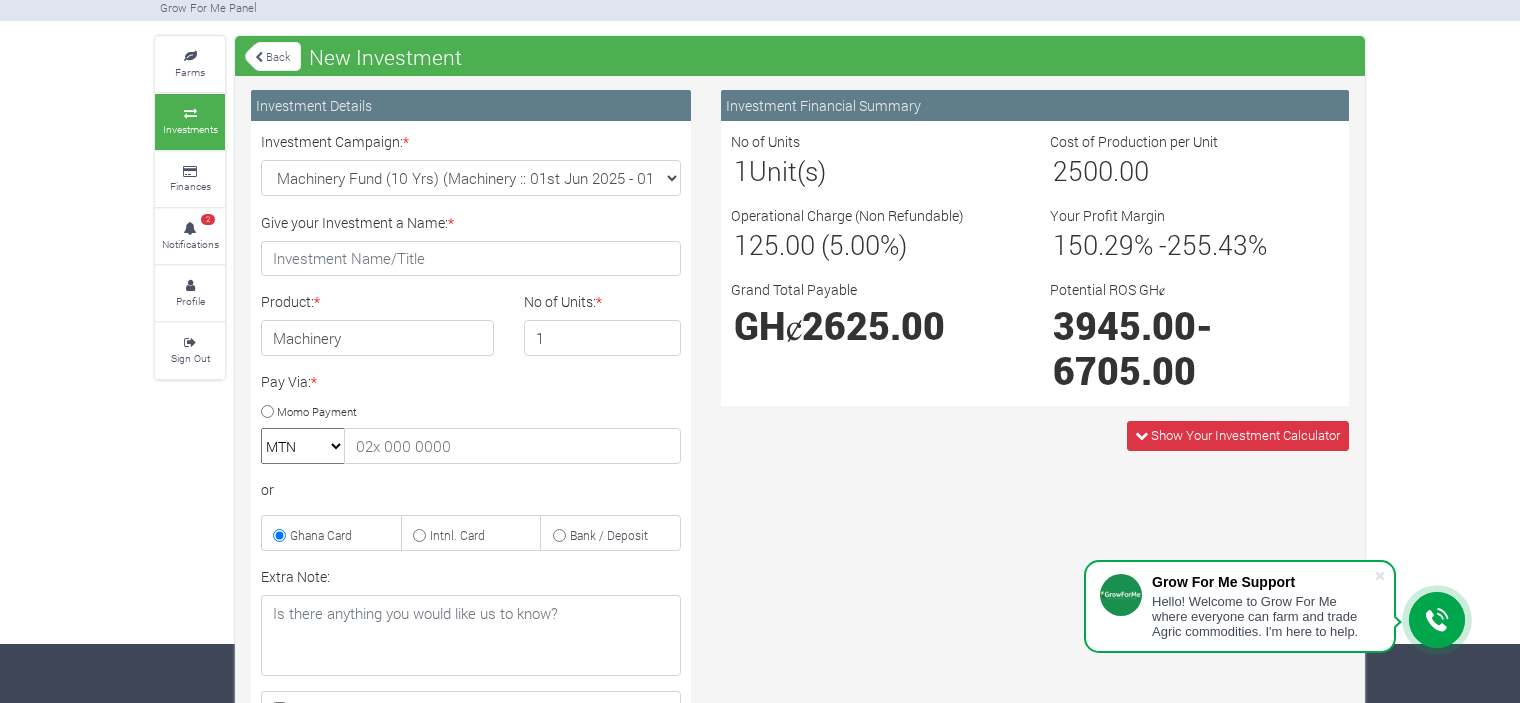 click on "Investment Financial Summary
No of Units
1  Unit(s)
Cost of Production per Unit
2500.00
Operational Charge (Non Refundable)
125.00 (5.00%)
Your Profit Margin
150.29 % -  255.43 %
Grand Total Payable" at bounding box center (1035, 515) 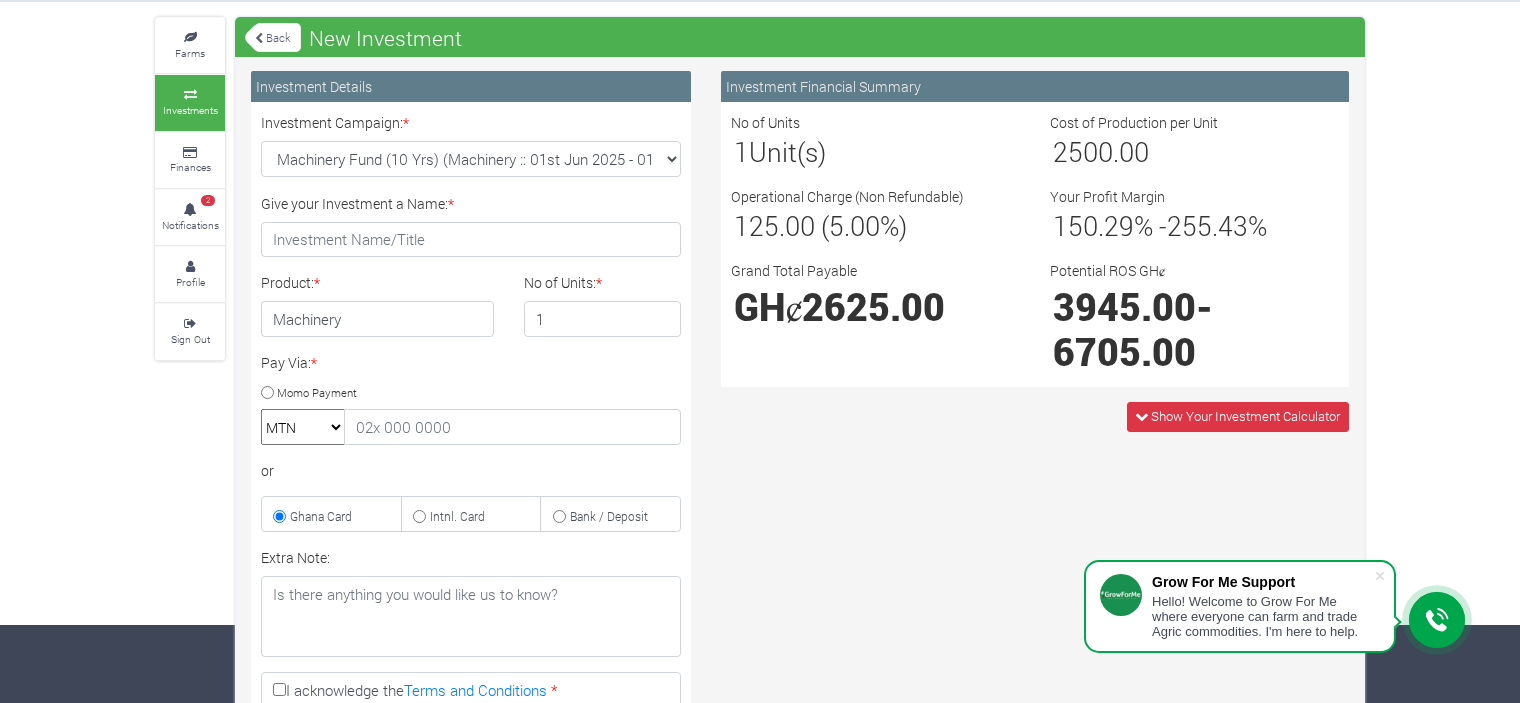 scroll, scrollTop: 48, scrollLeft: 0, axis: vertical 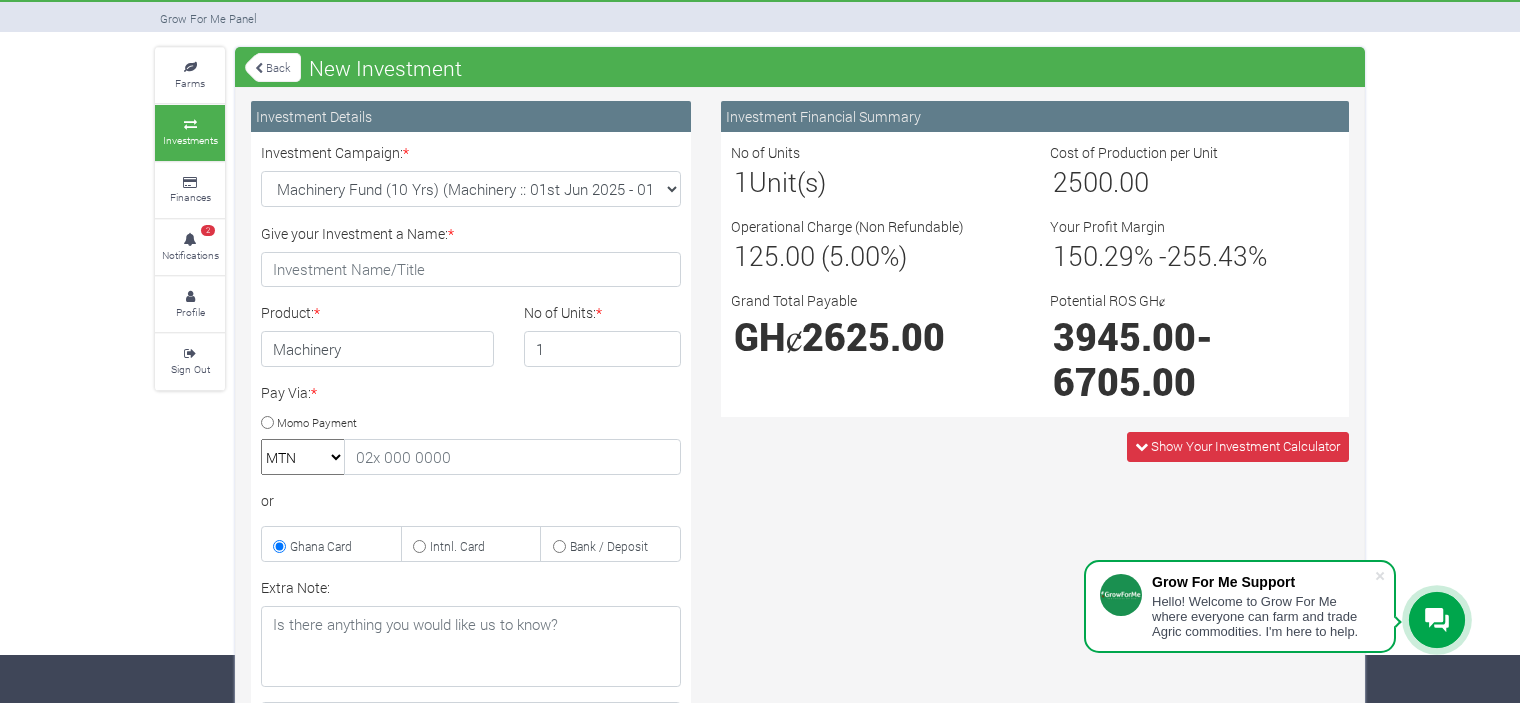 click on "Back" at bounding box center (273, 67) 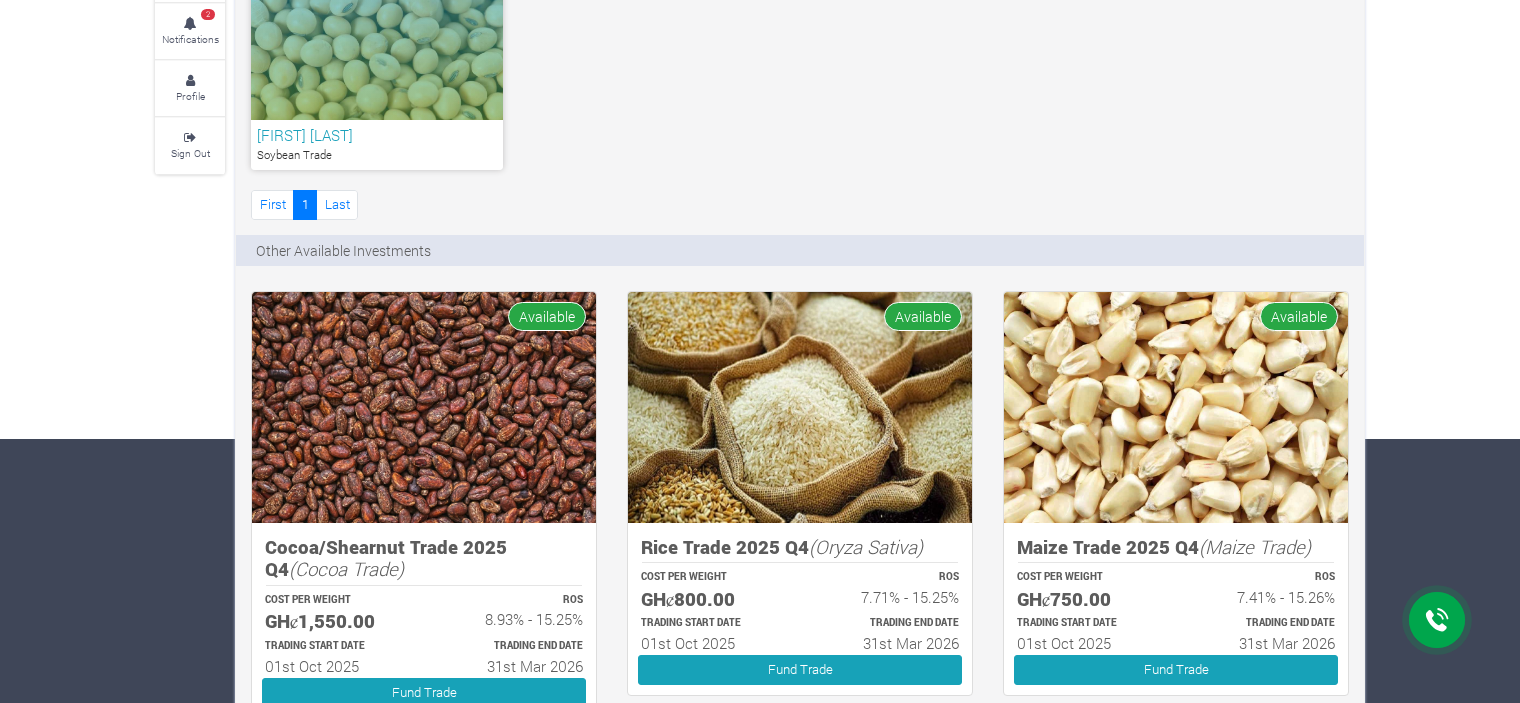 scroll, scrollTop: 0, scrollLeft: 0, axis: both 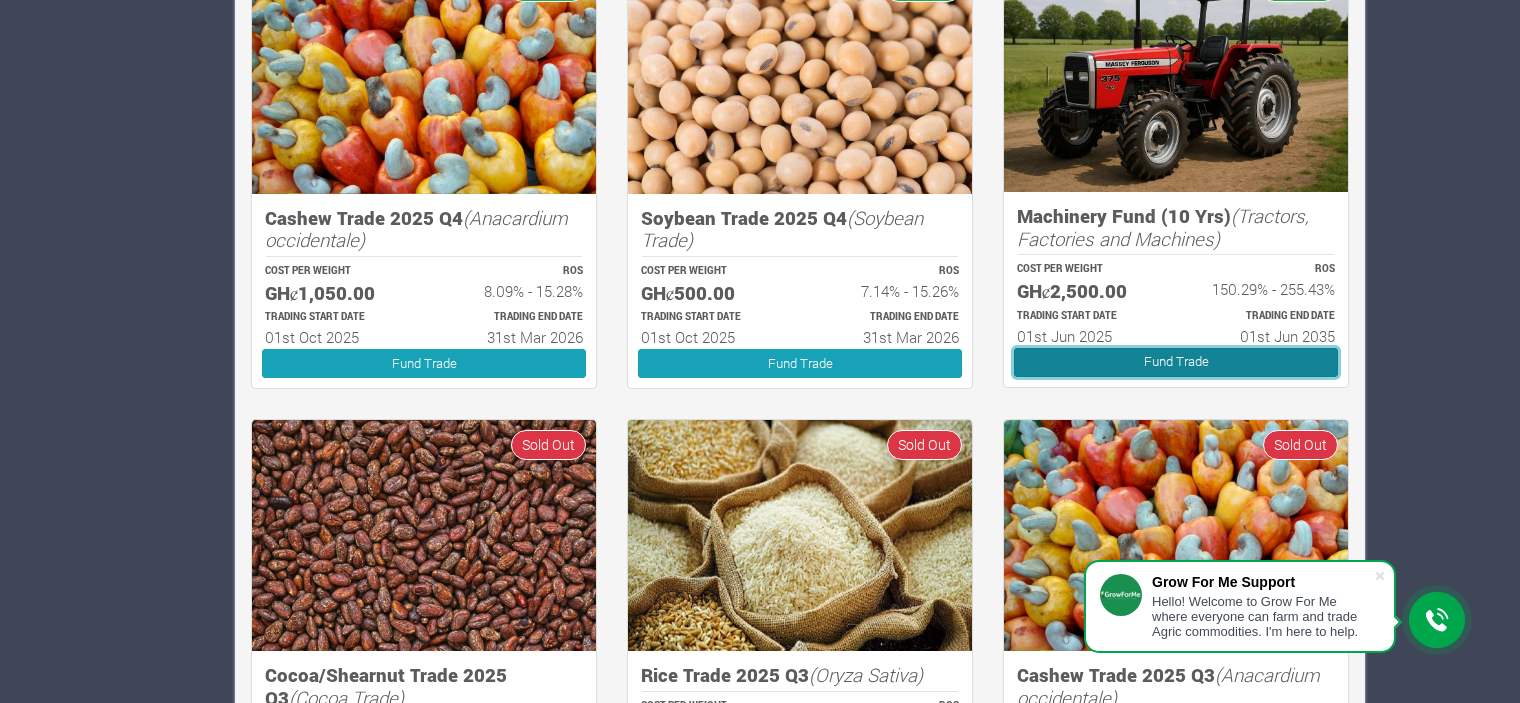 click on "Fund Trade" at bounding box center (1176, 362) 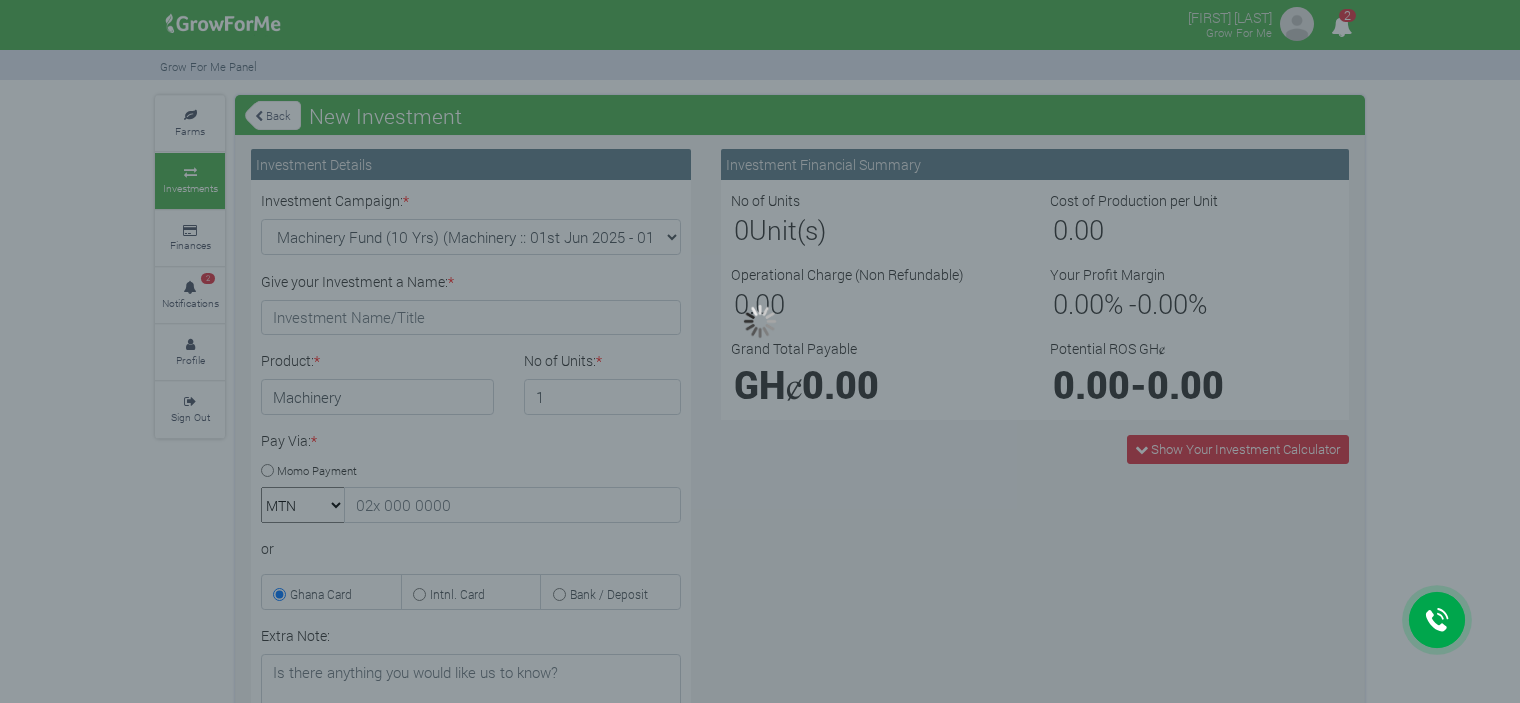 scroll, scrollTop: 0, scrollLeft: 0, axis: both 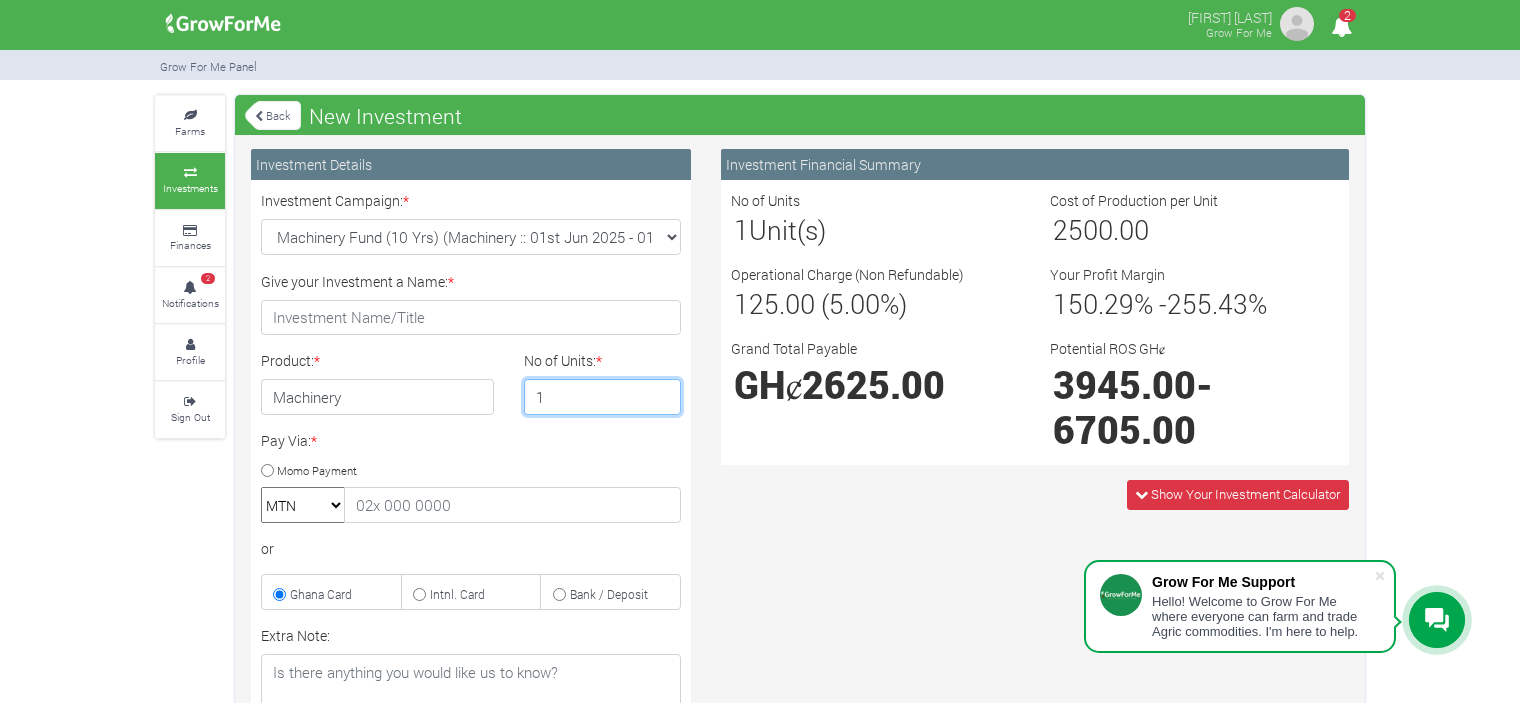 click on "1" at bounding box center (603, 397) 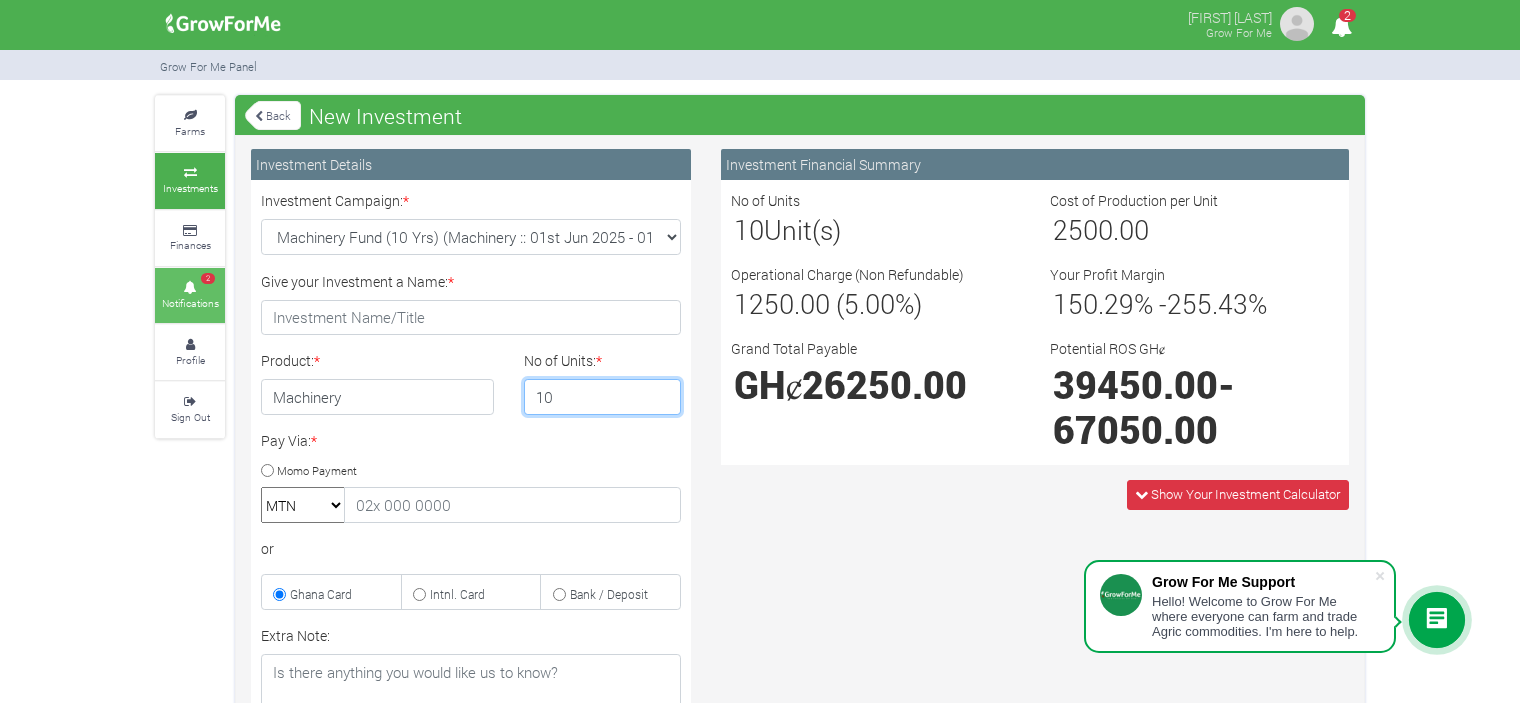 type on "10" 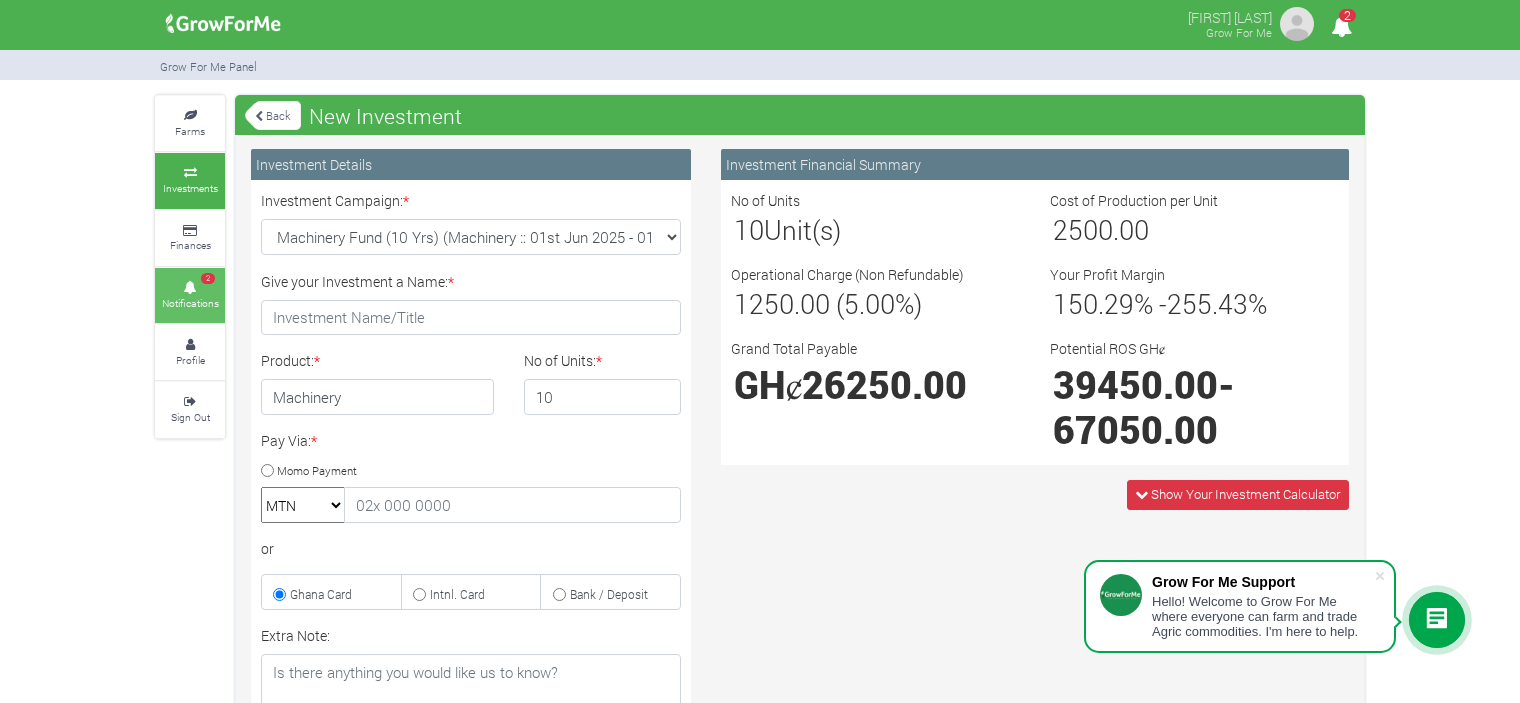 click on "Notifications" at bounding box center [190, 303] 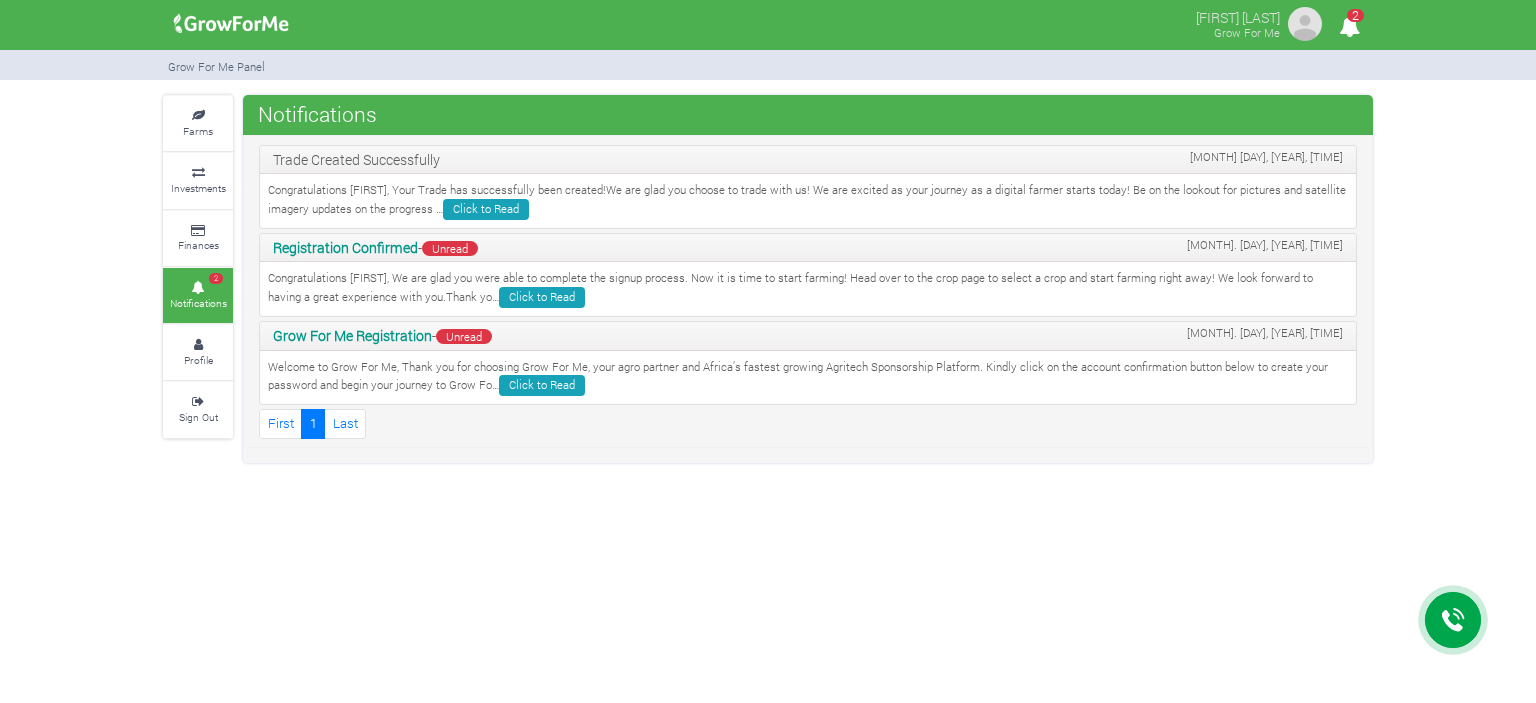 scroll, scrollTop: 0, scrollLeft: 0, axis: both 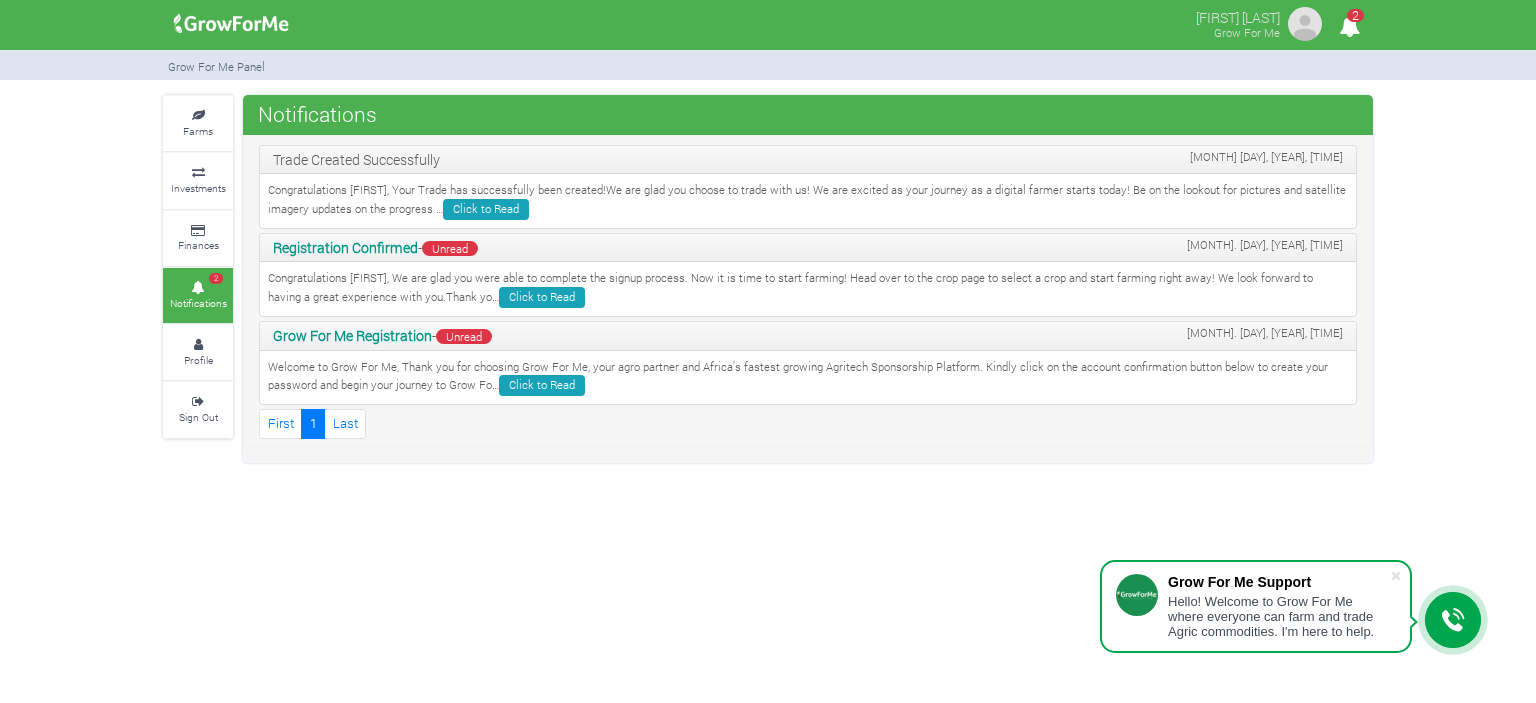 click on "Finances" at bounding box center [198, 245] 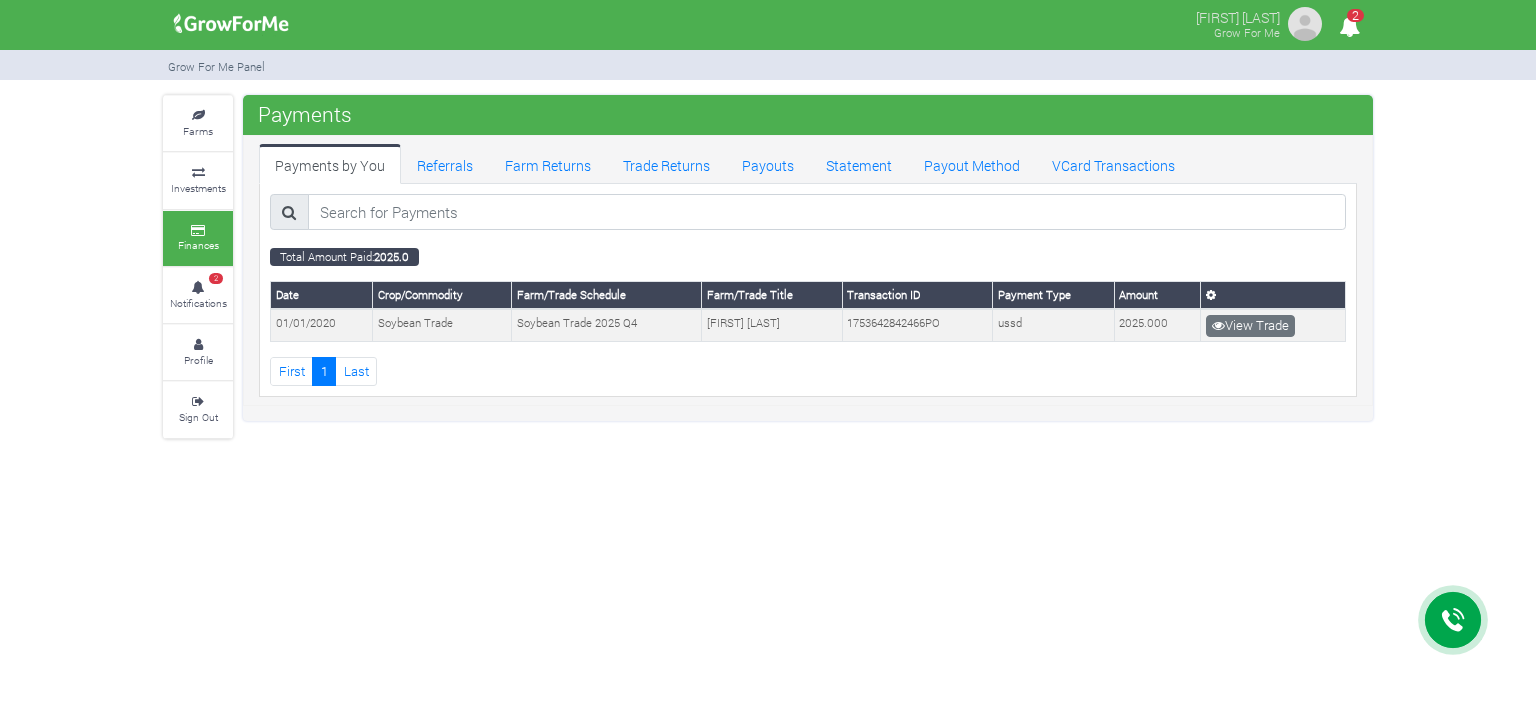 scroll, scrollTop: 0, scrollLeft: 0, axis: both 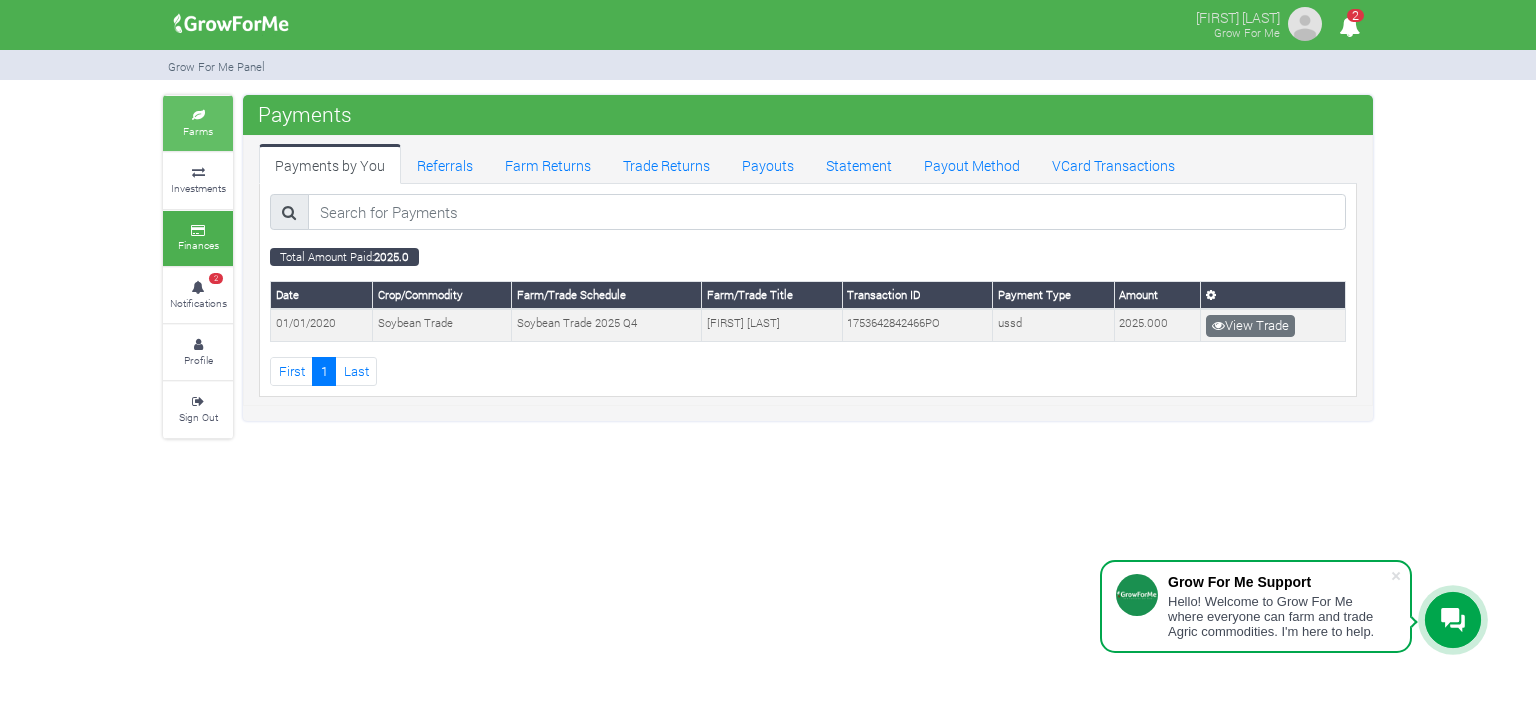 click on "Farms" at bounding box center [198, 123] 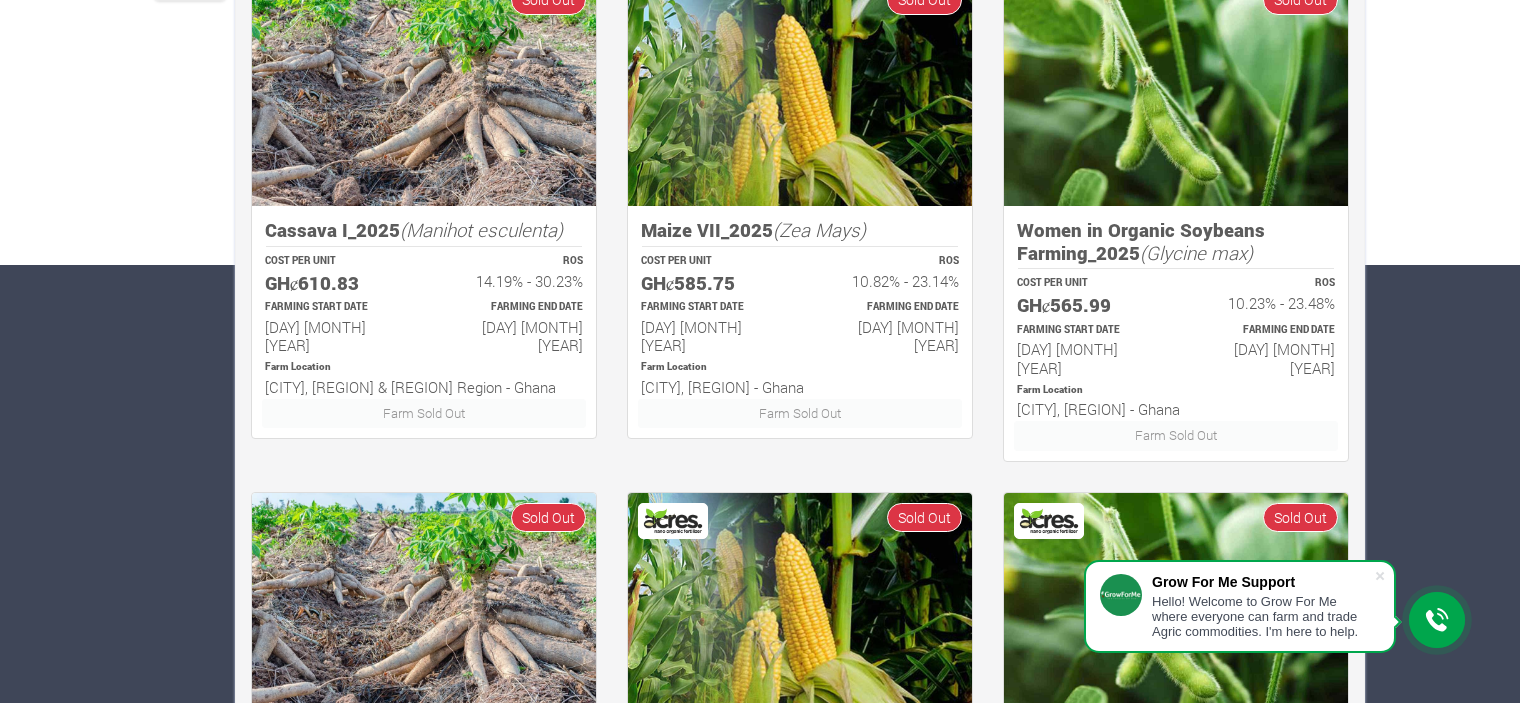 scroll, scrollTop: 0, scrollLeft: 0, axis: both 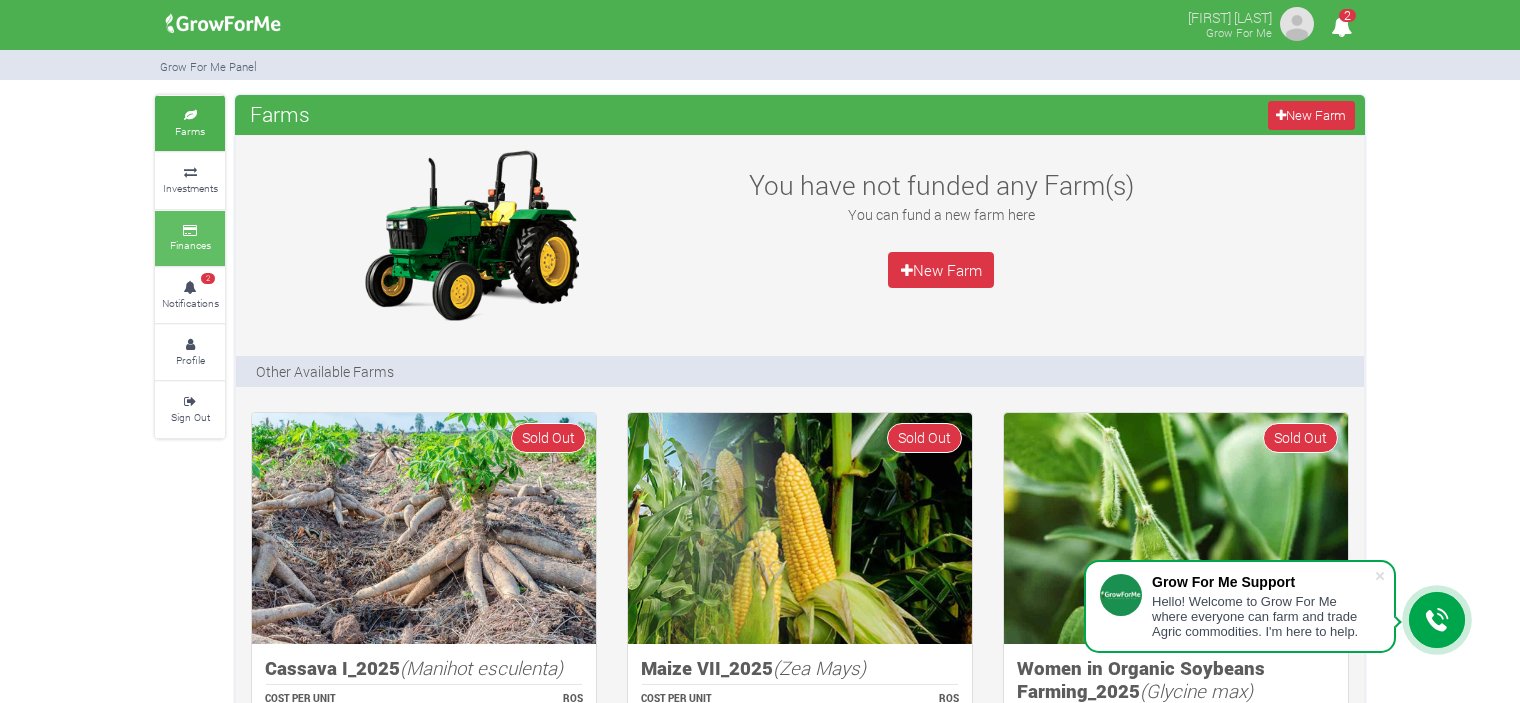 click at bounding box center [190, 231] 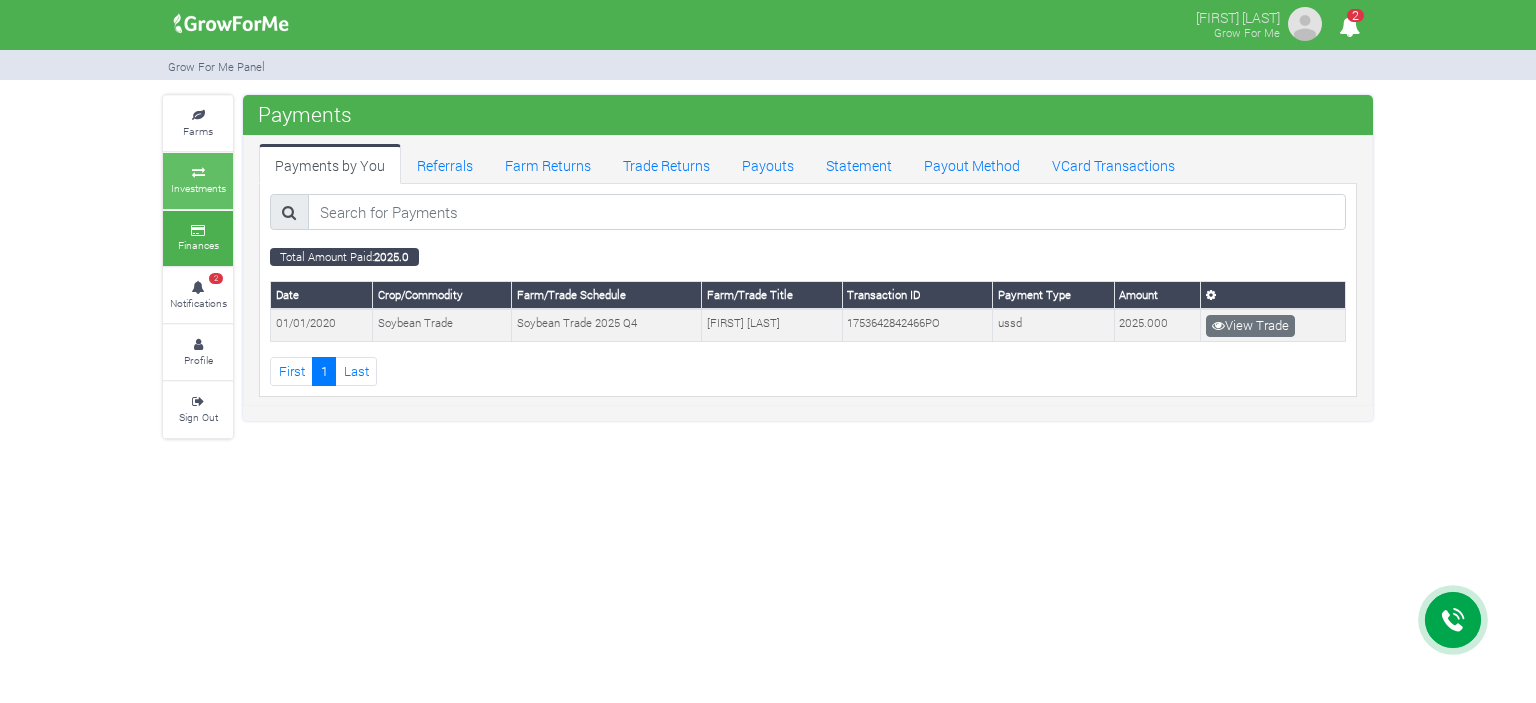 scroll, scrollTop: 0, scrollLeft: 0, axis: both 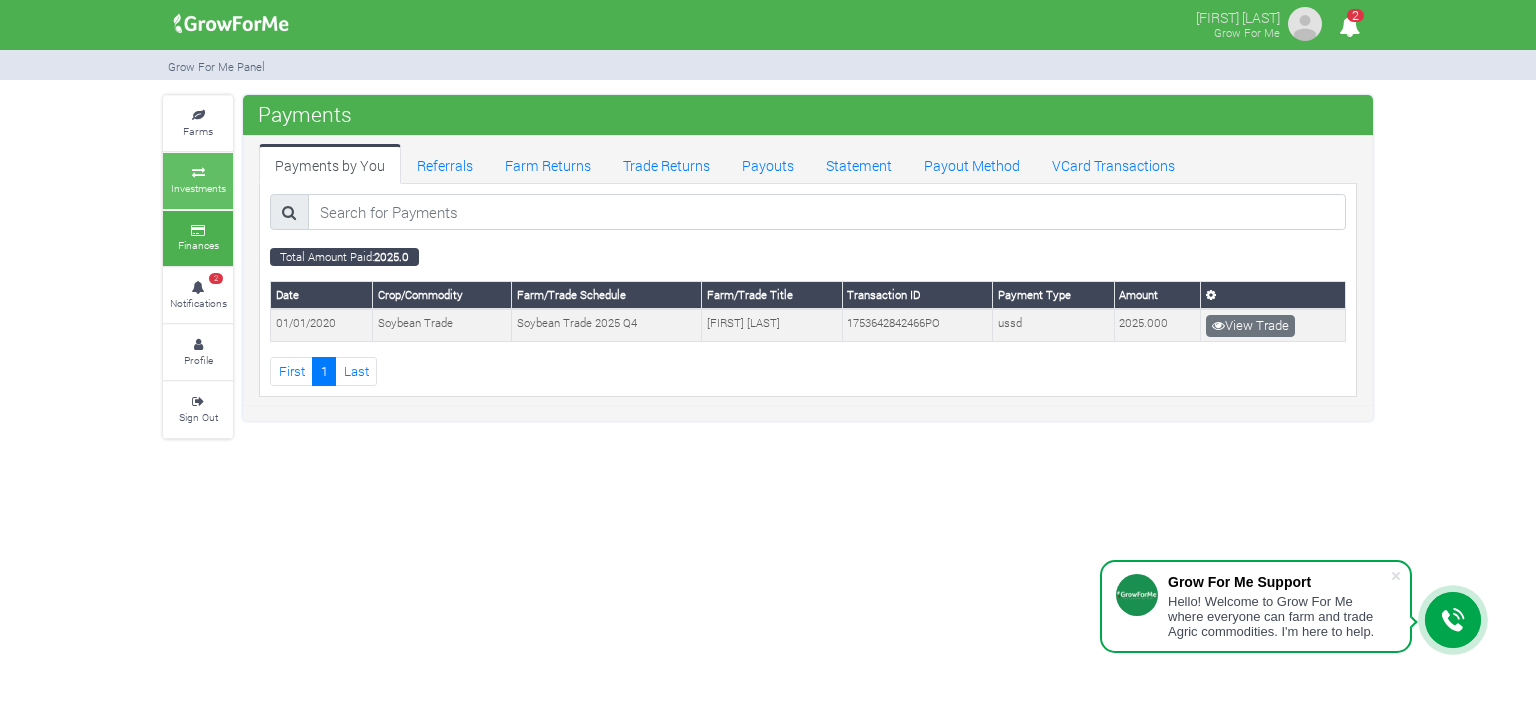 click at bounding box center [198, 173] 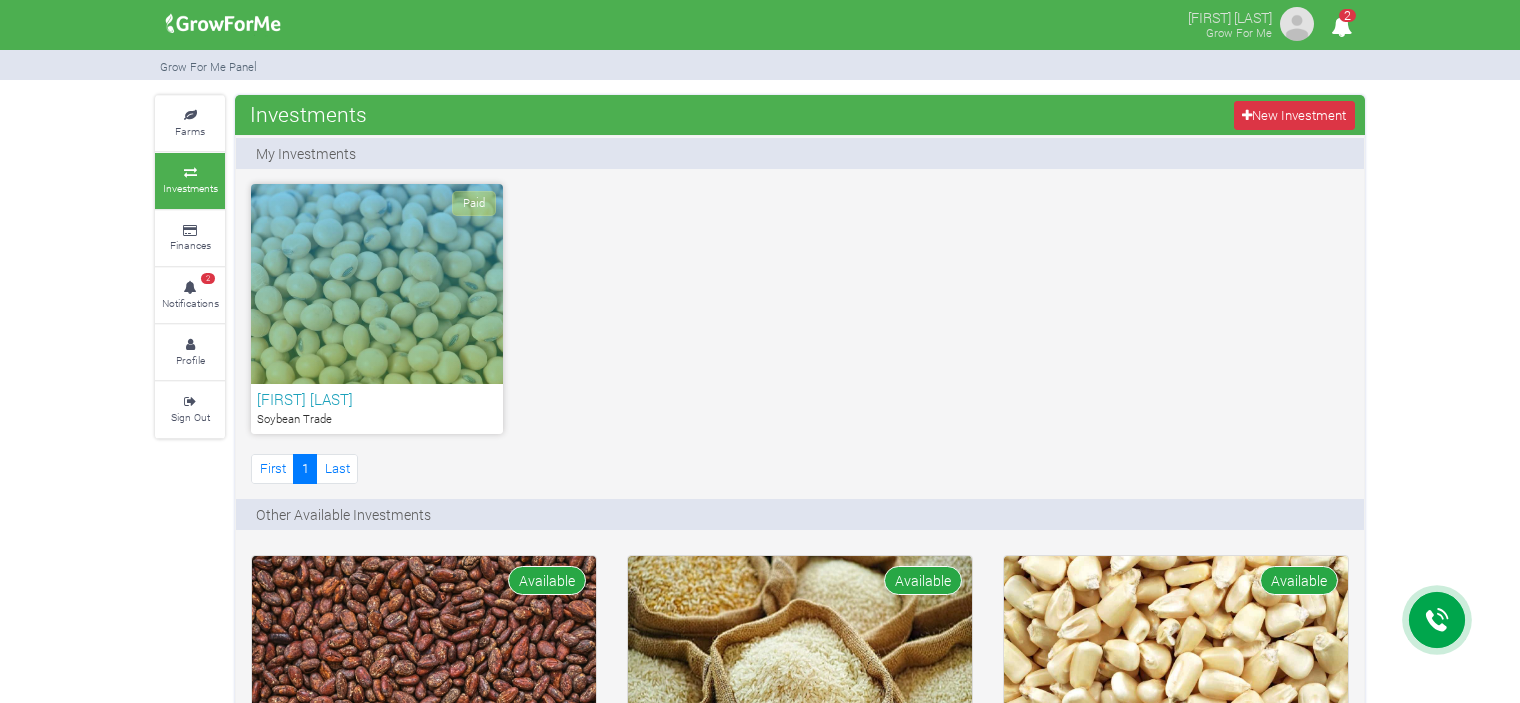 scroll, scrollTop: 0, scrollLeft: 0, axis: both 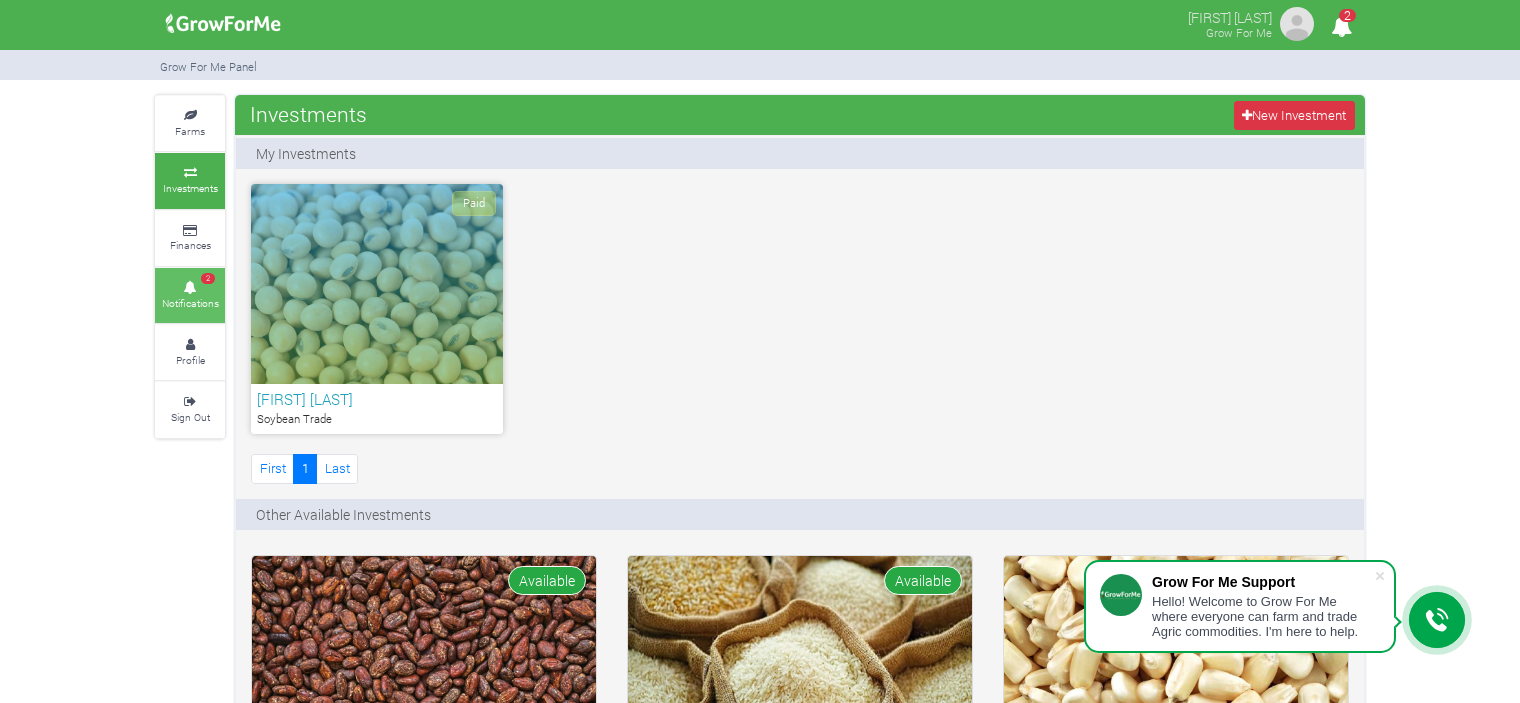 click on "Notifications" at bounding box center [190, 303] 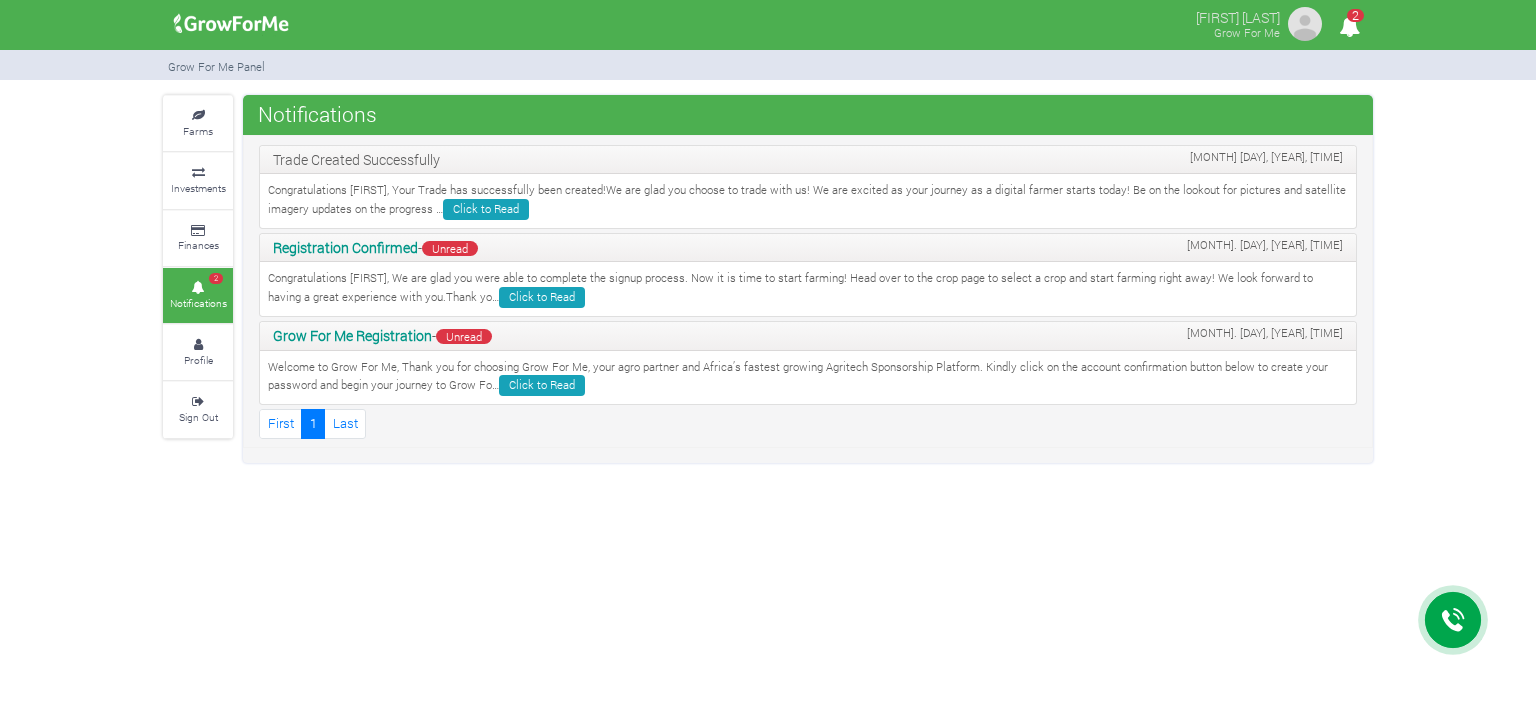 scroll, scrollTop: 0, scrollLeft: 0, axis: both 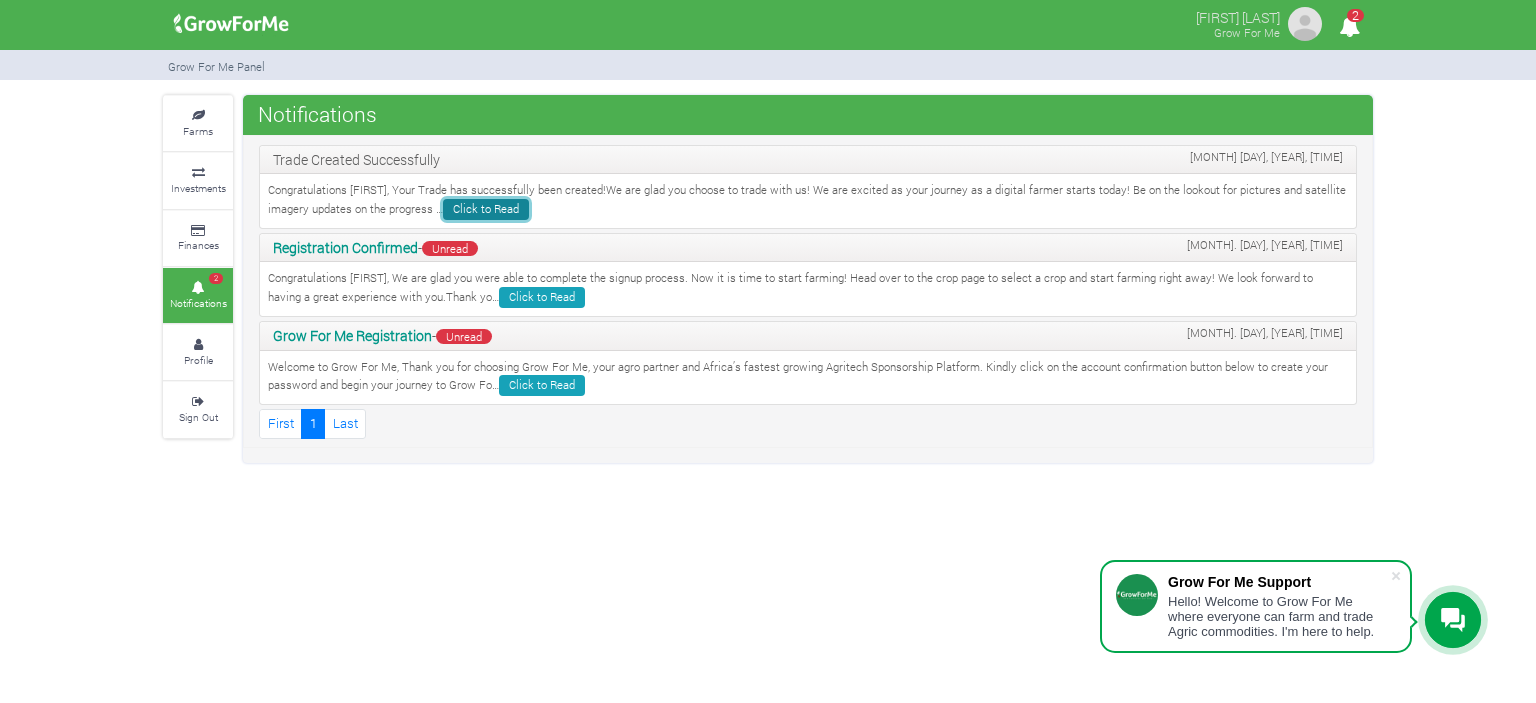 click on "Click to Read" at bounding box center (486, 209) 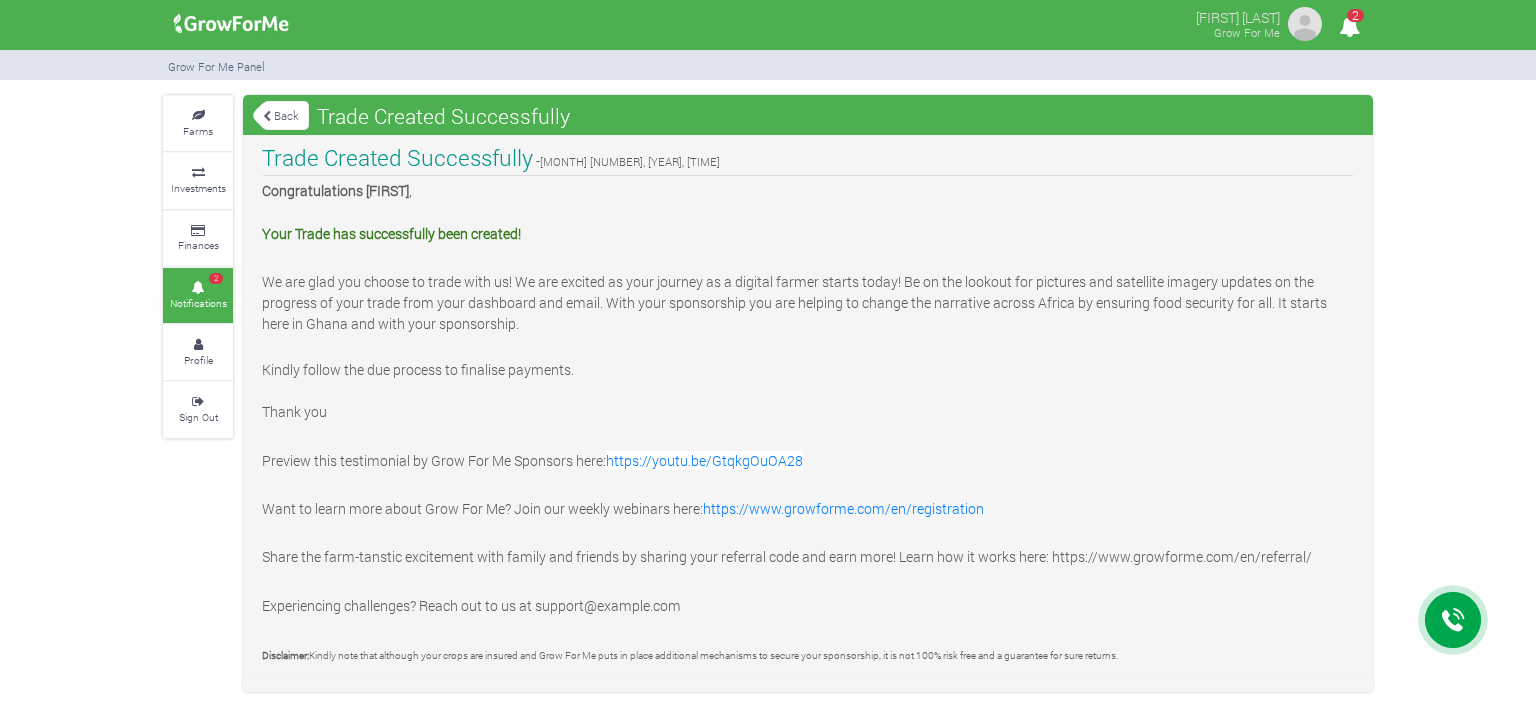 scroll, scrollTop: 0, scrollLeft: 0, axis: both 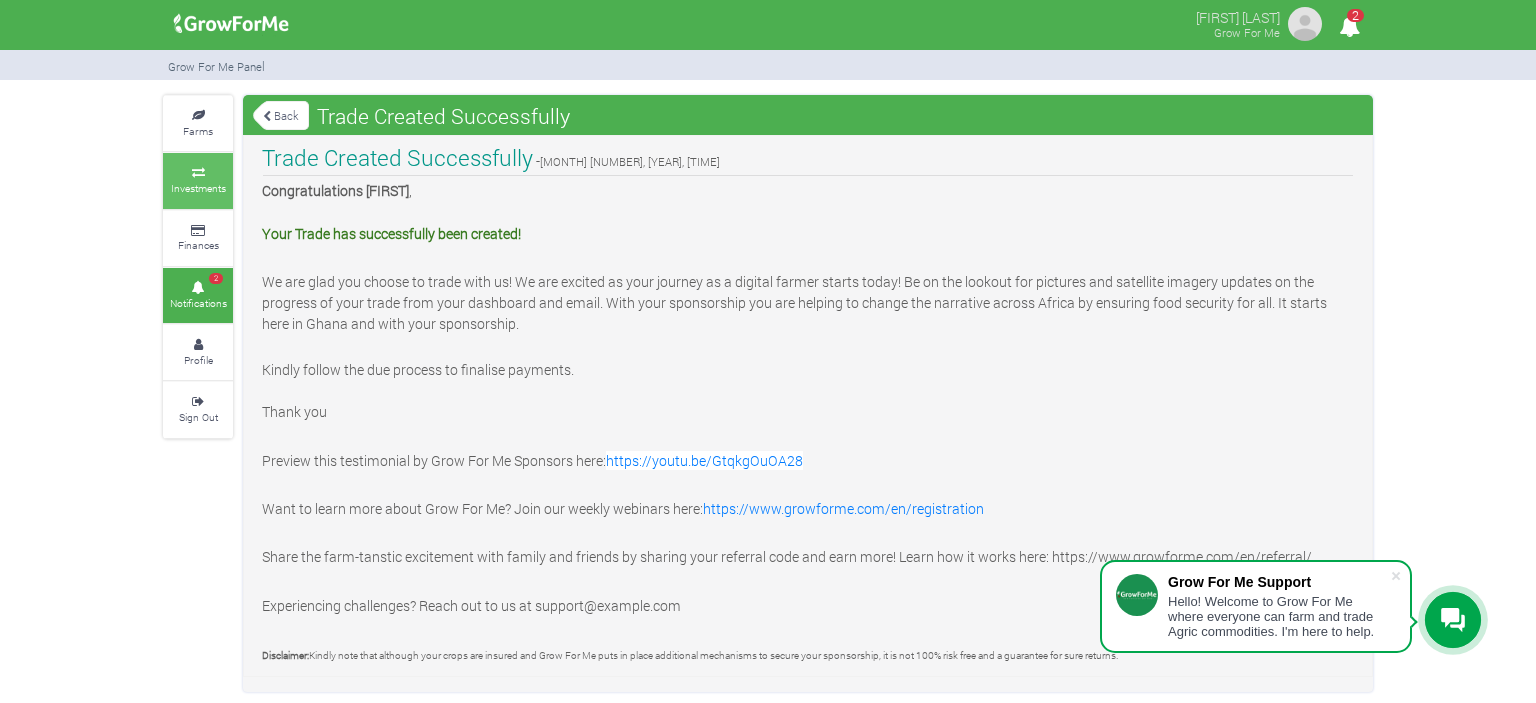 click on "Investments" at bounding box center (198, 188) 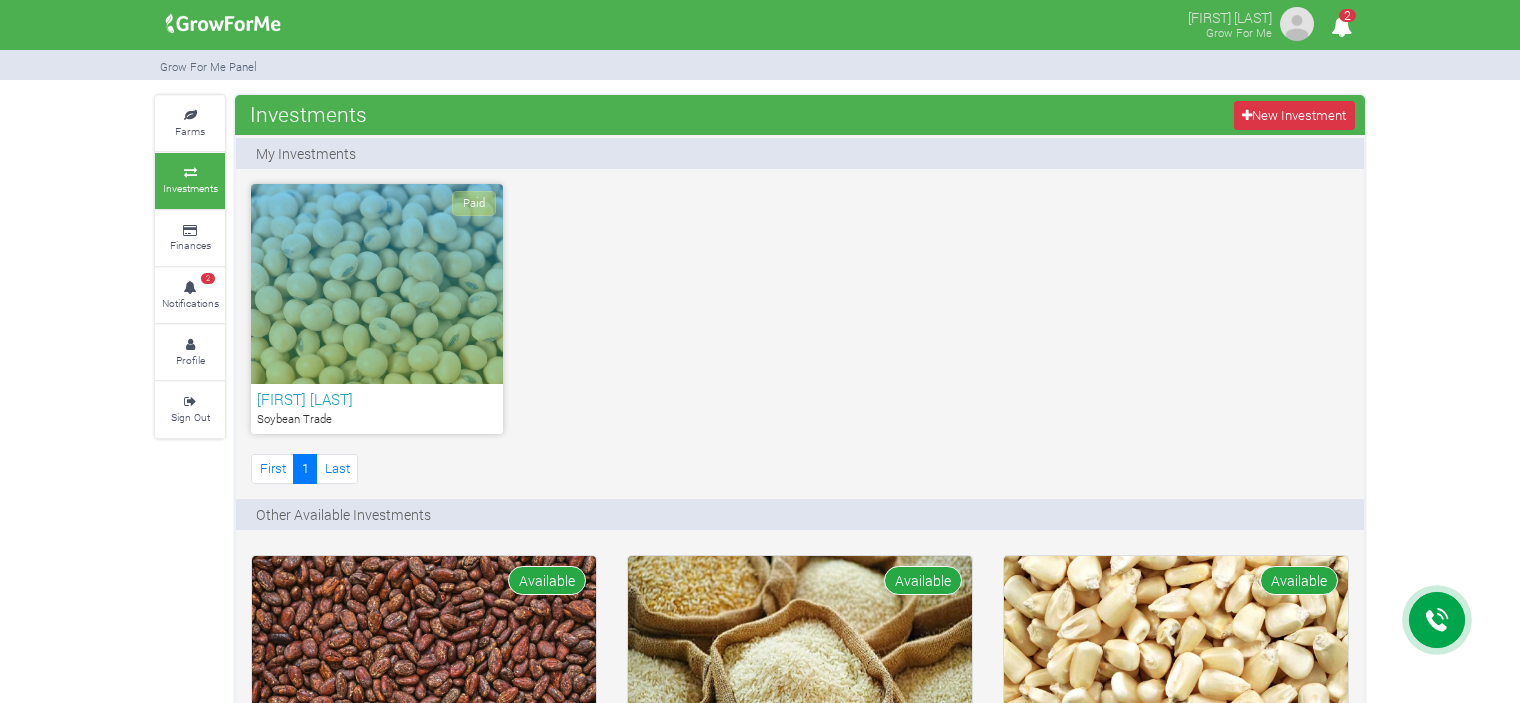 scroll, scrollTop: 0, scrollLeft: 0, axis: both 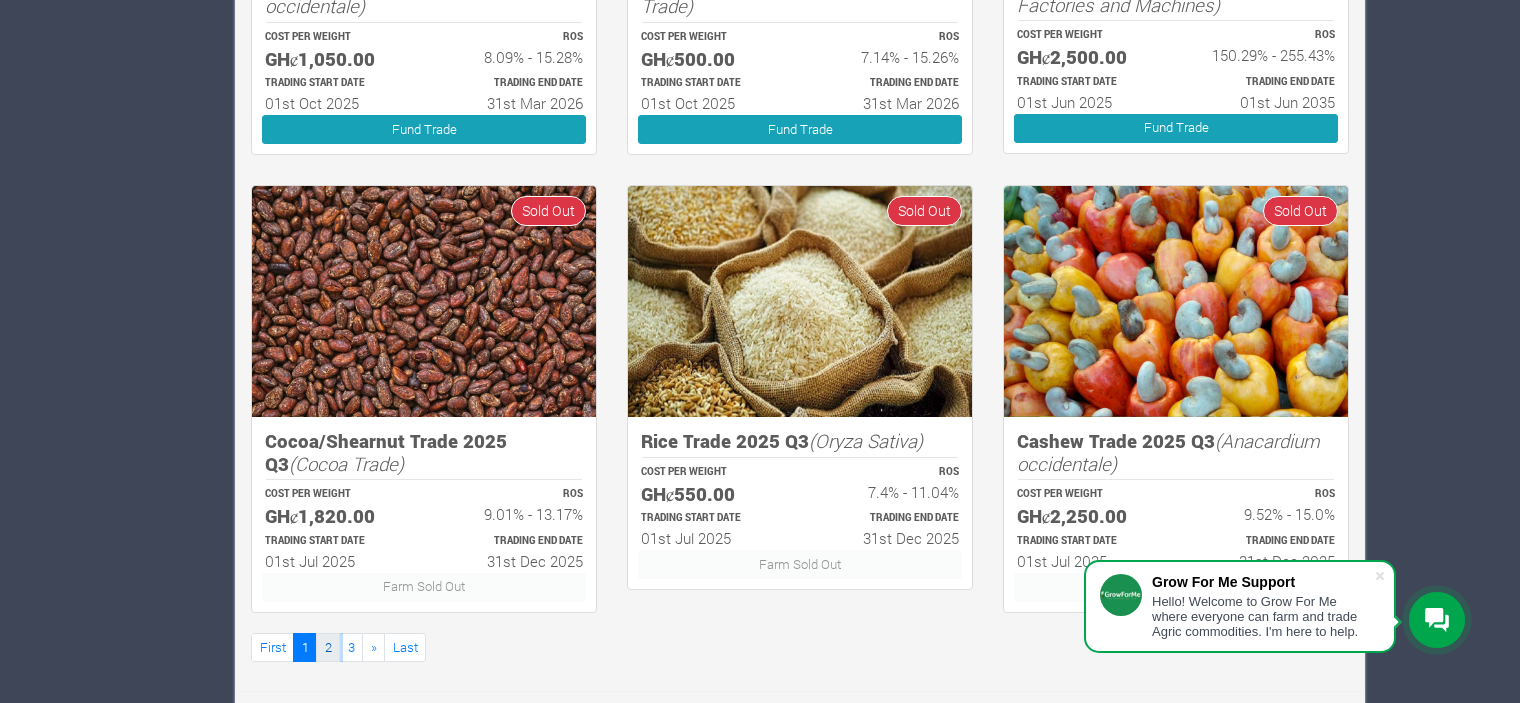 click on "2" at bounding box center [328, 647] 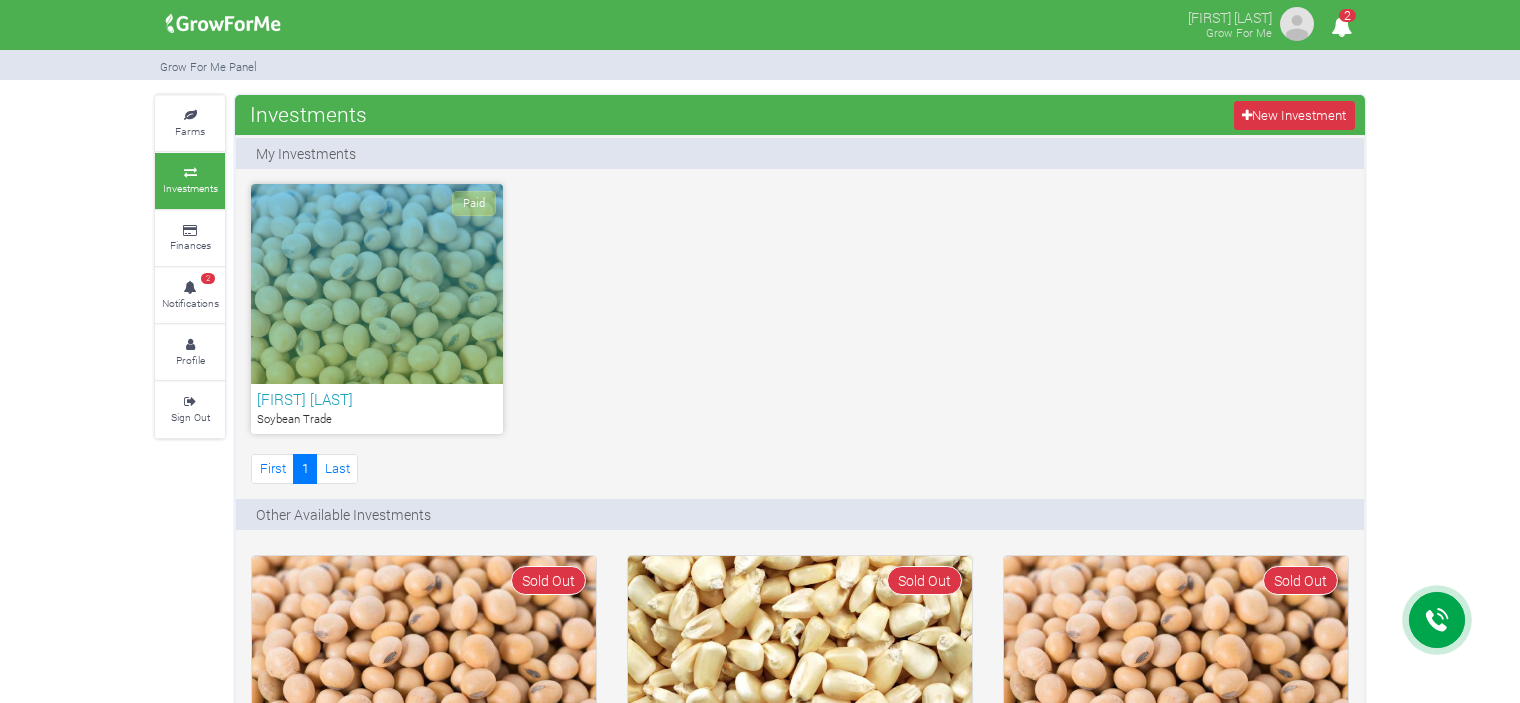scroll, scrollTop: 0, scrollLeft: 0, axis: both 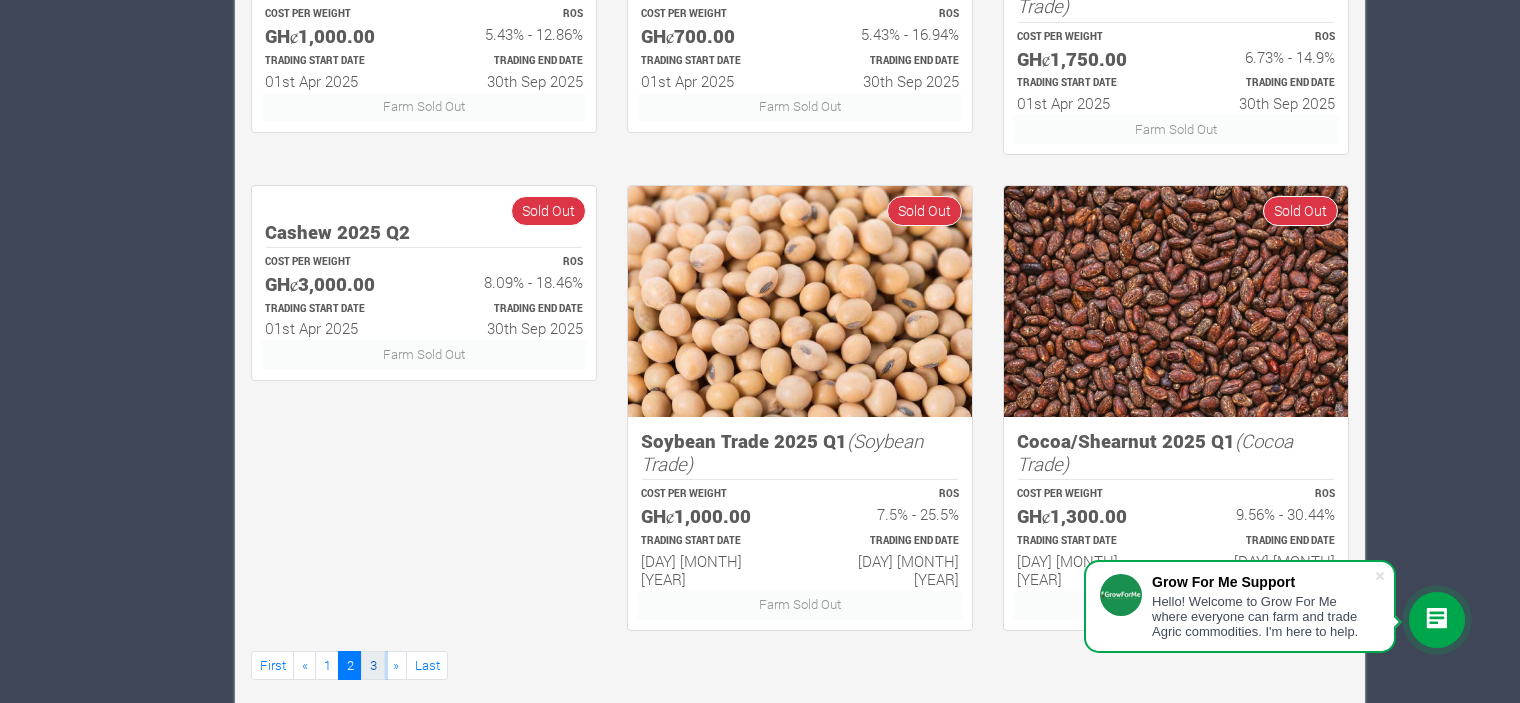 click on "3" at bounding box center (373, 665) 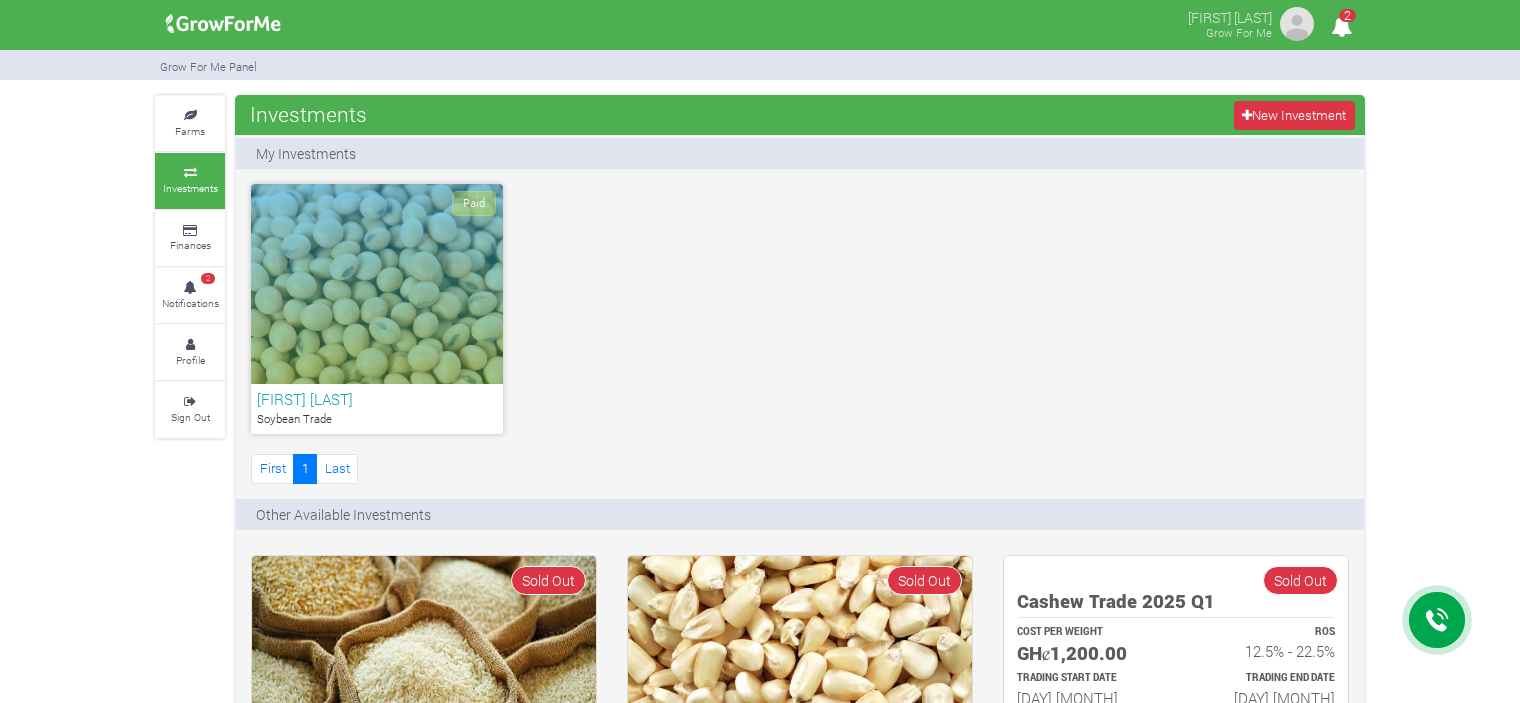 scroll, scrollTop: 0, scrollLeft: 0, axis: both 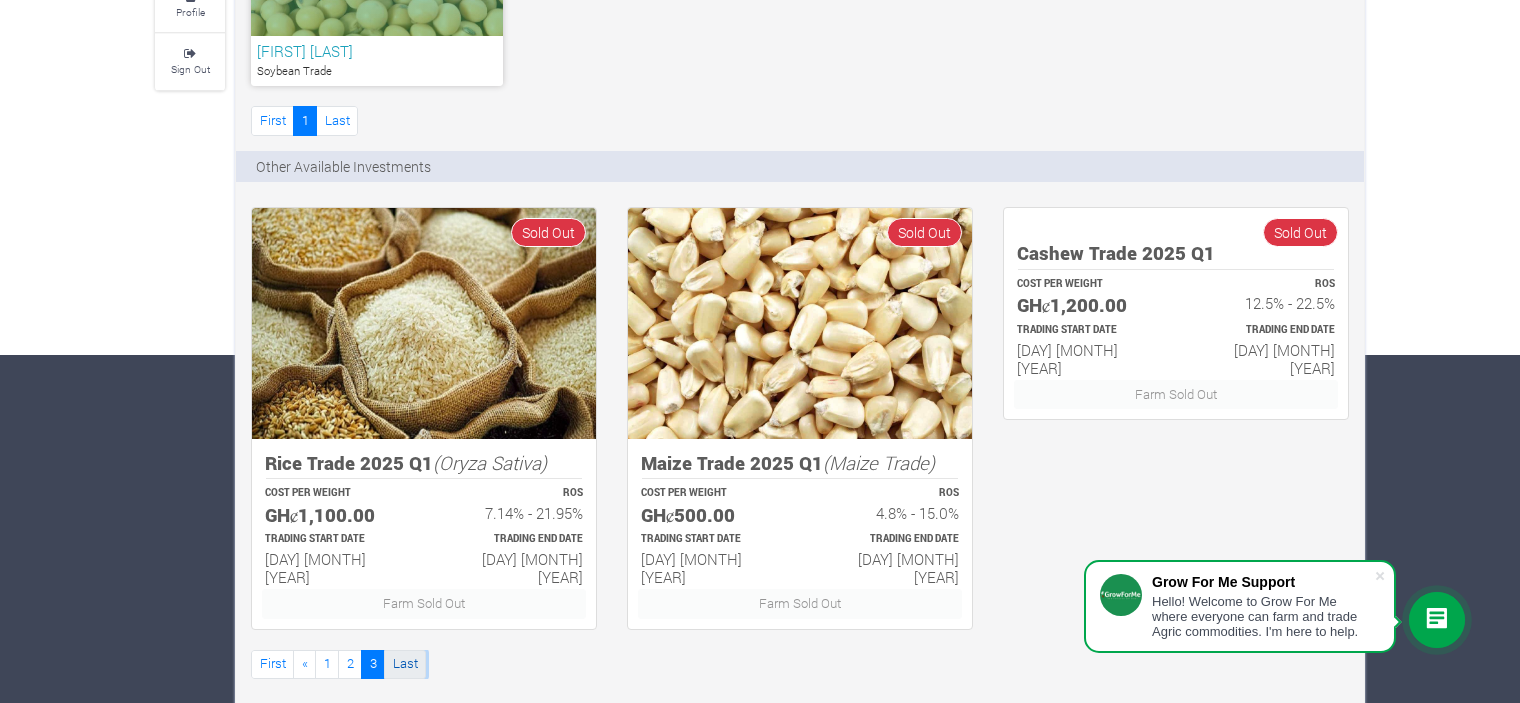 click on "Last" at bounding box center [405, 664] 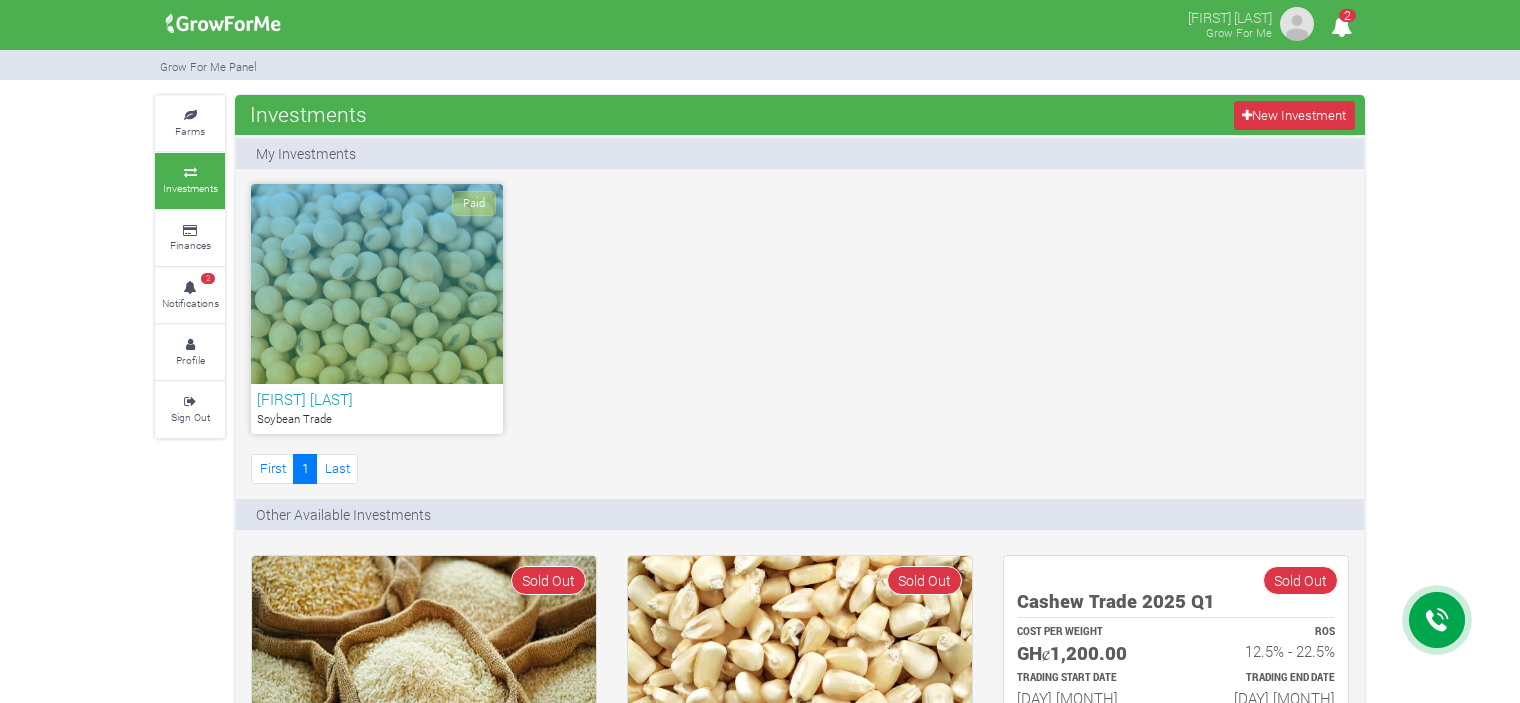 scroll, scrollTop: 0, scrollLeft: 0, axis: both 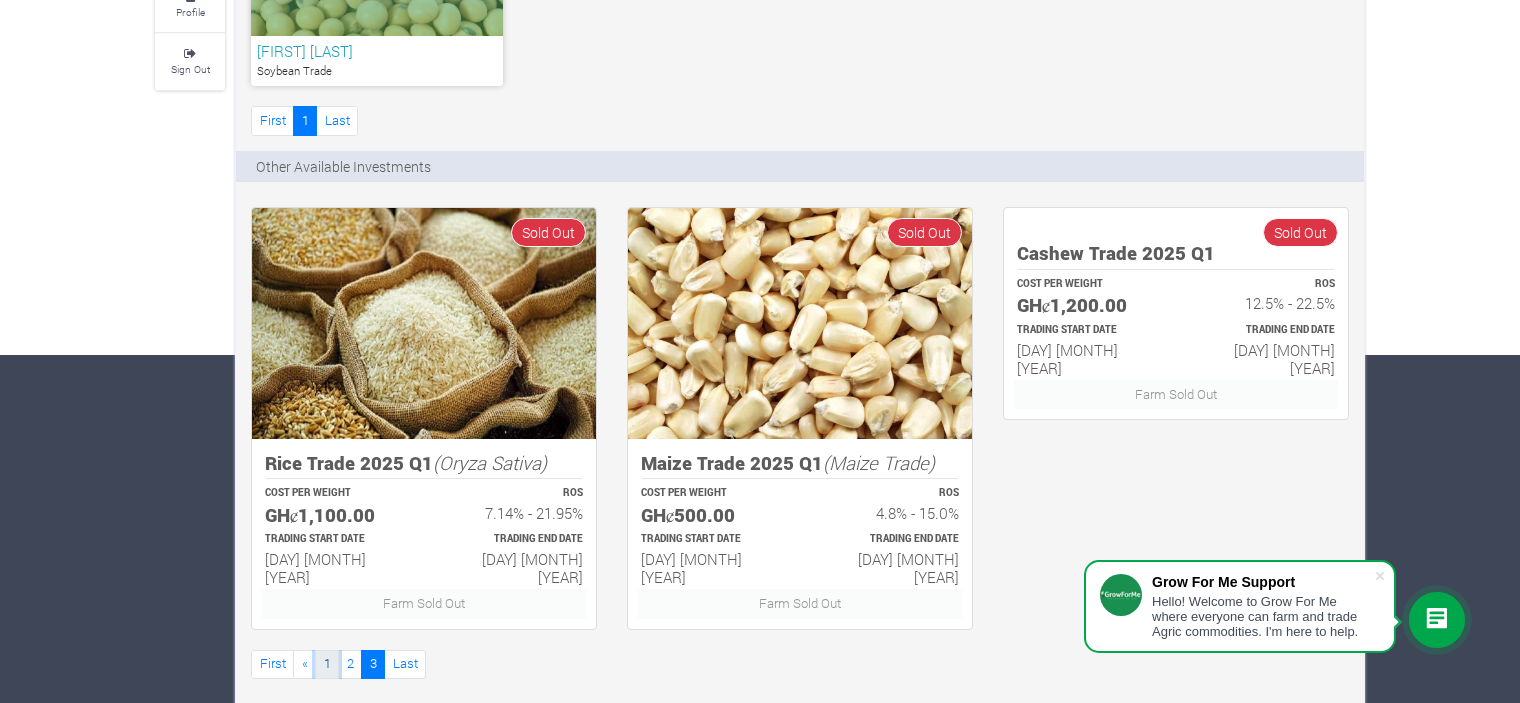 click on "1" at bounding box center [327, 664] 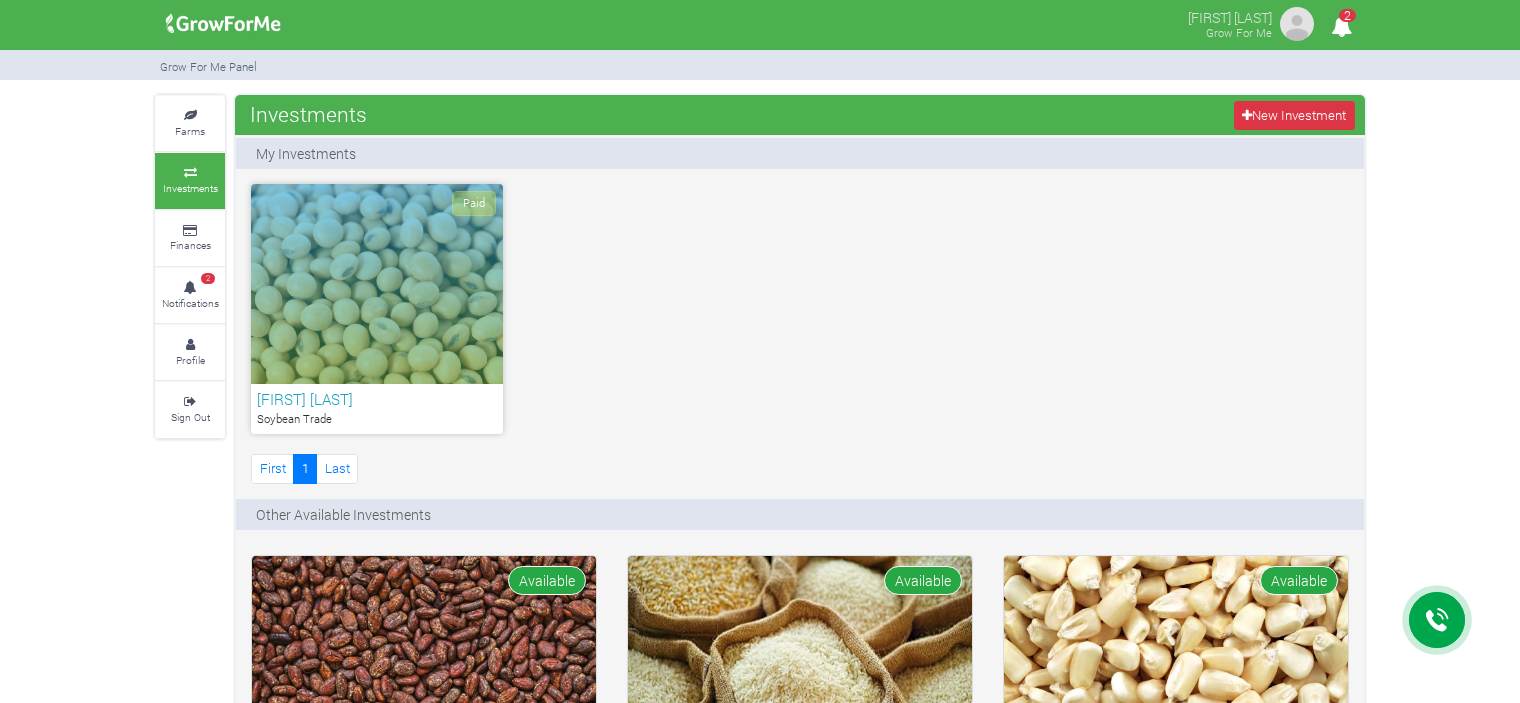 scroll, scrollTop: 471, scrollLeft: 0, axis: vertical 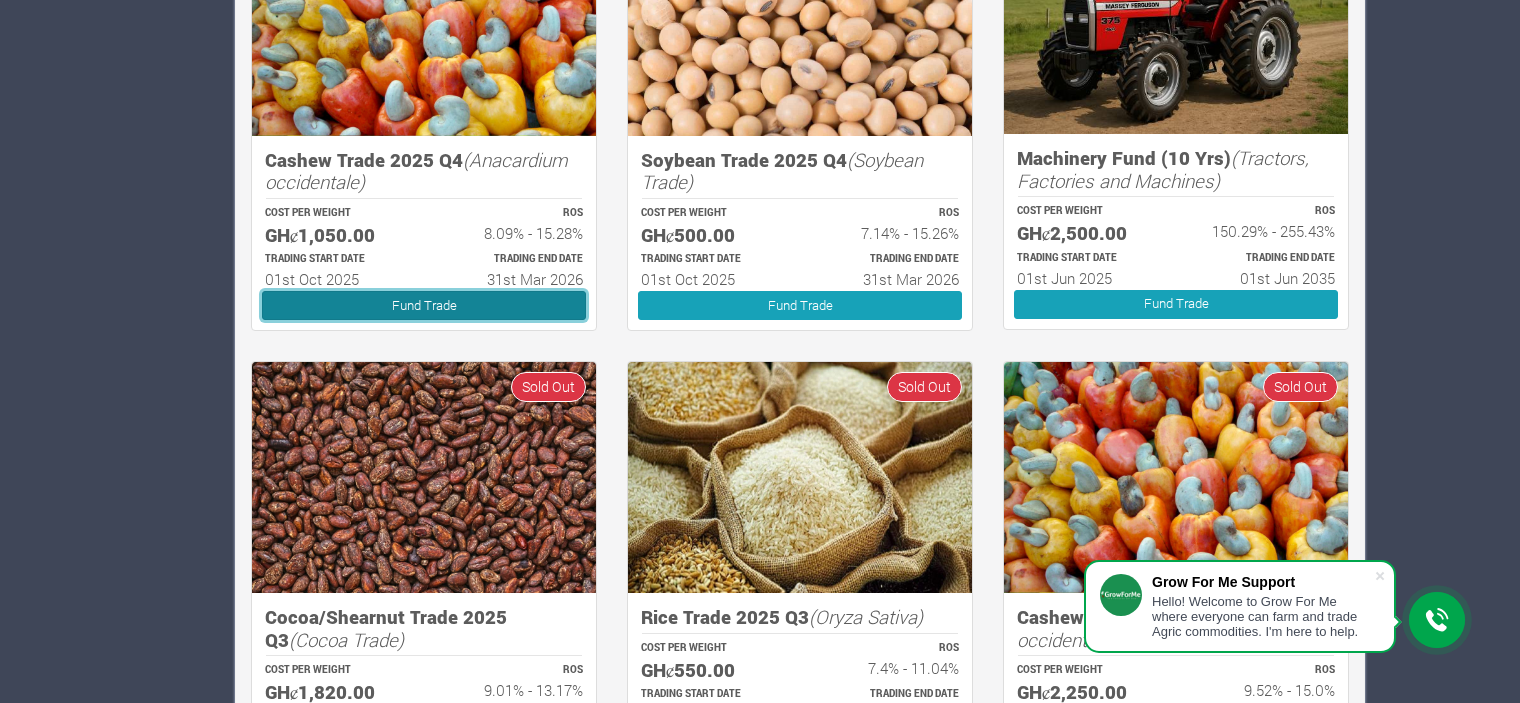 click on "Fund Trade" at bounding box center (424, 305) 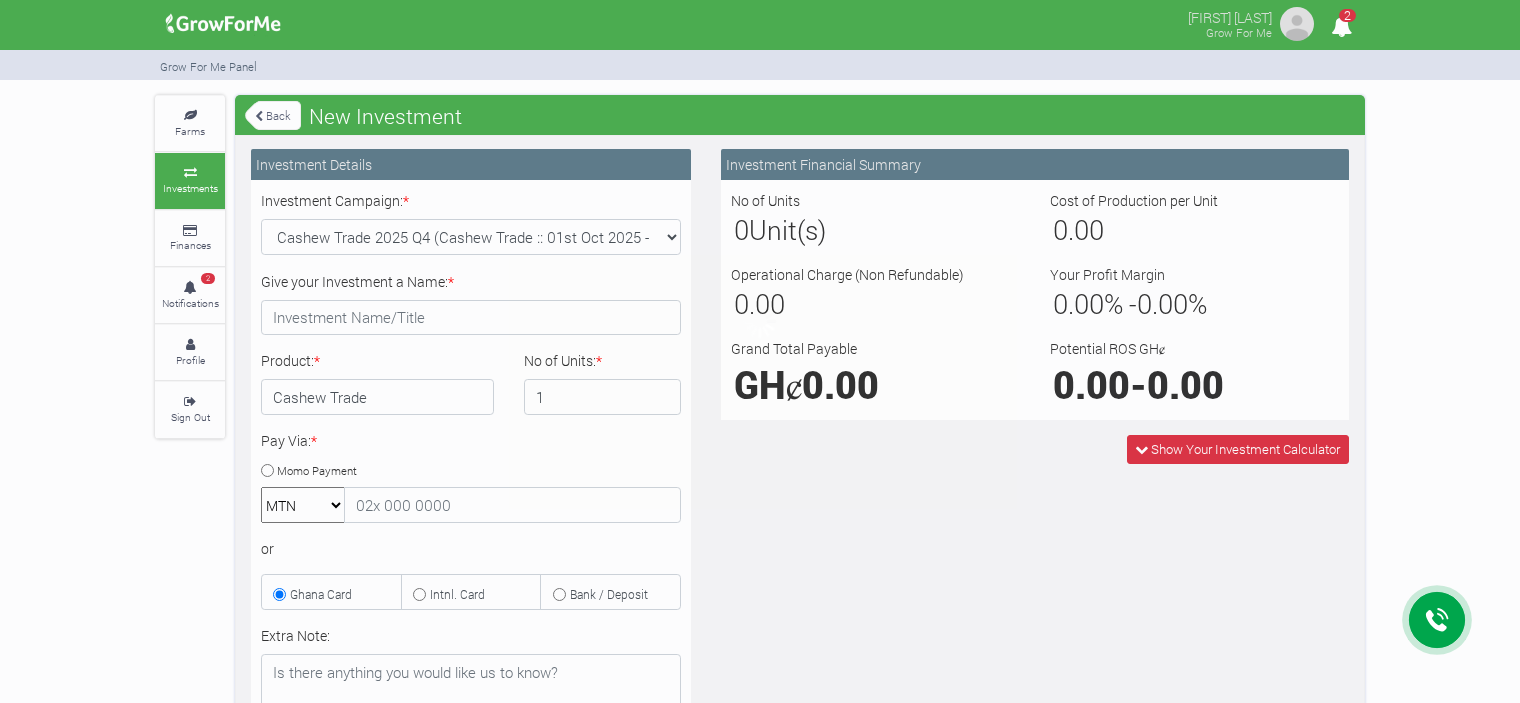 scroll, scrollTop: 0, scrollLeft: 0, axis: both 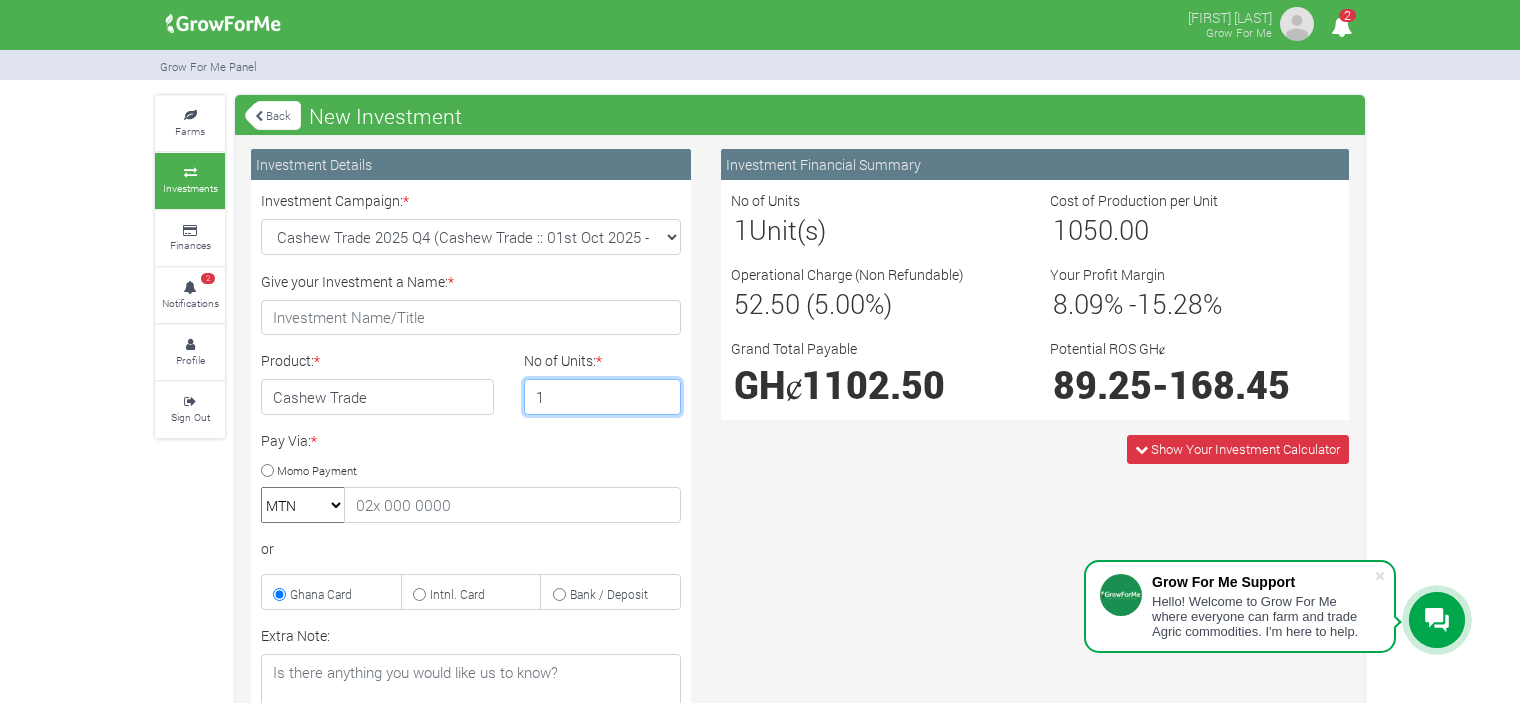 click on "1" at bounding box center [603, 397] 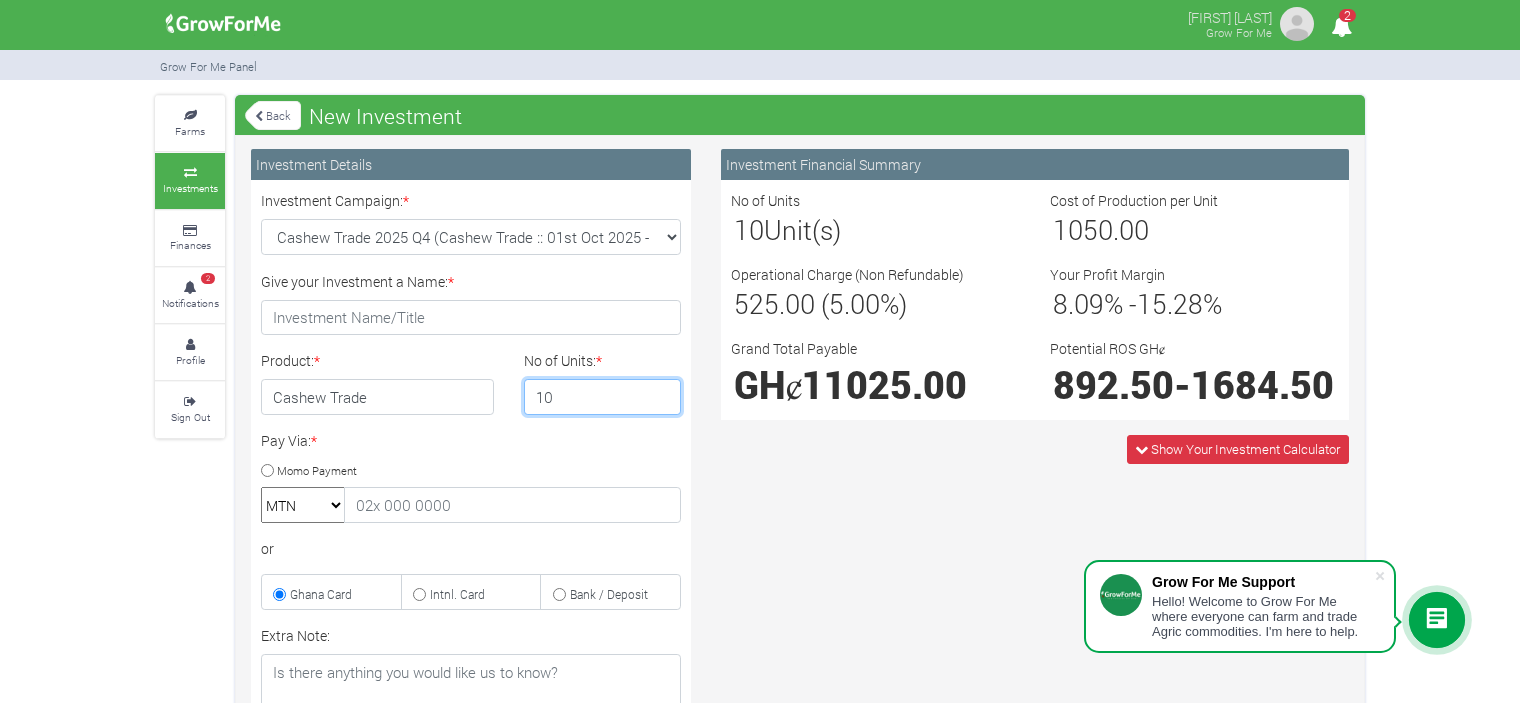 type on "1" 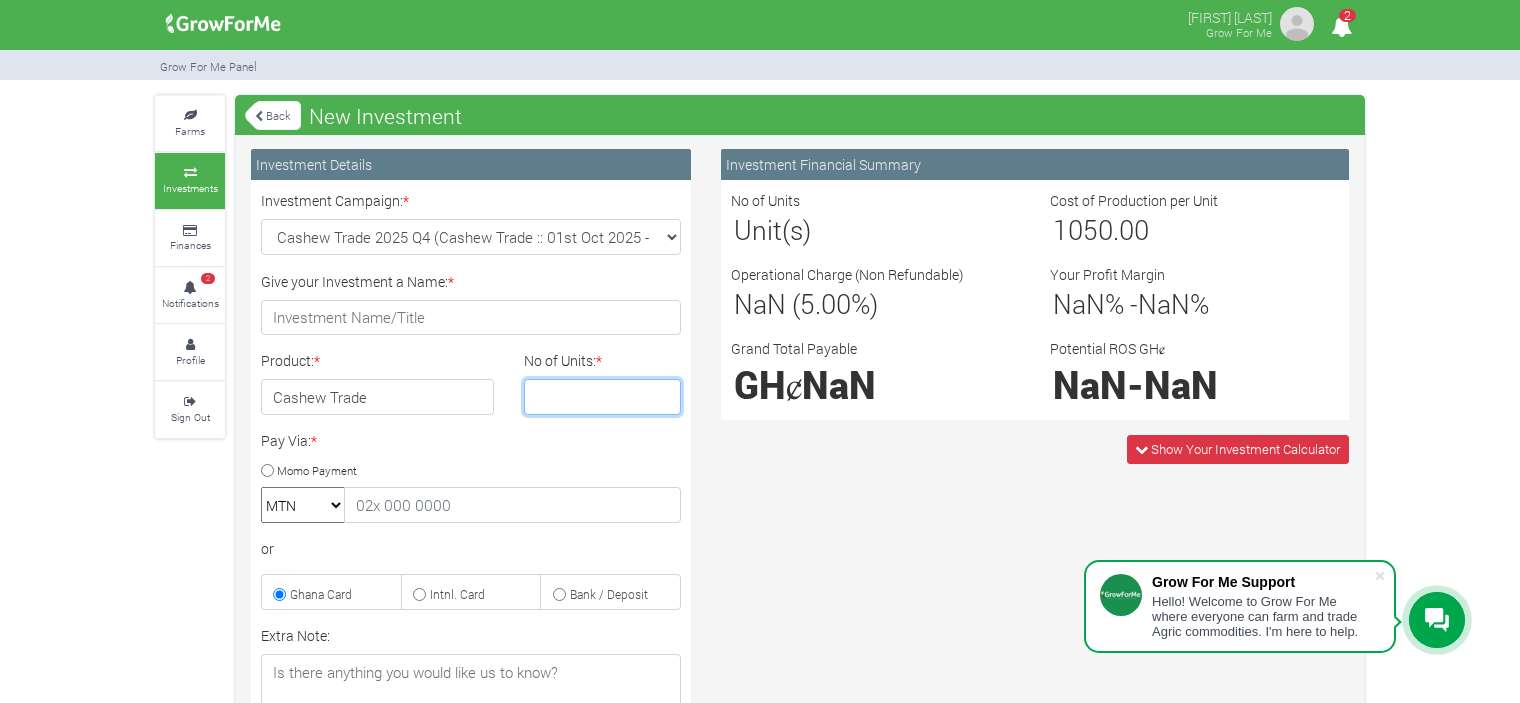 type 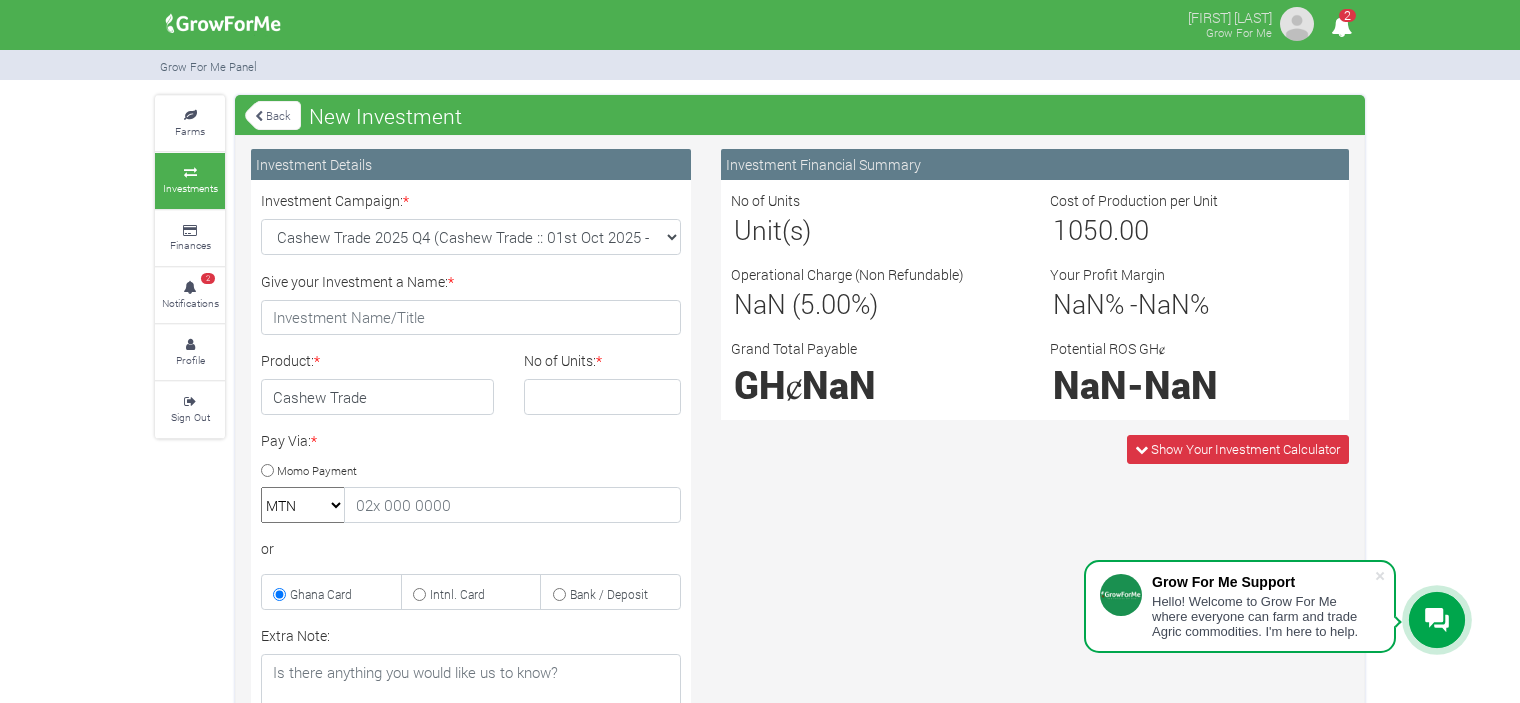 click at bounding box center [259, 116] 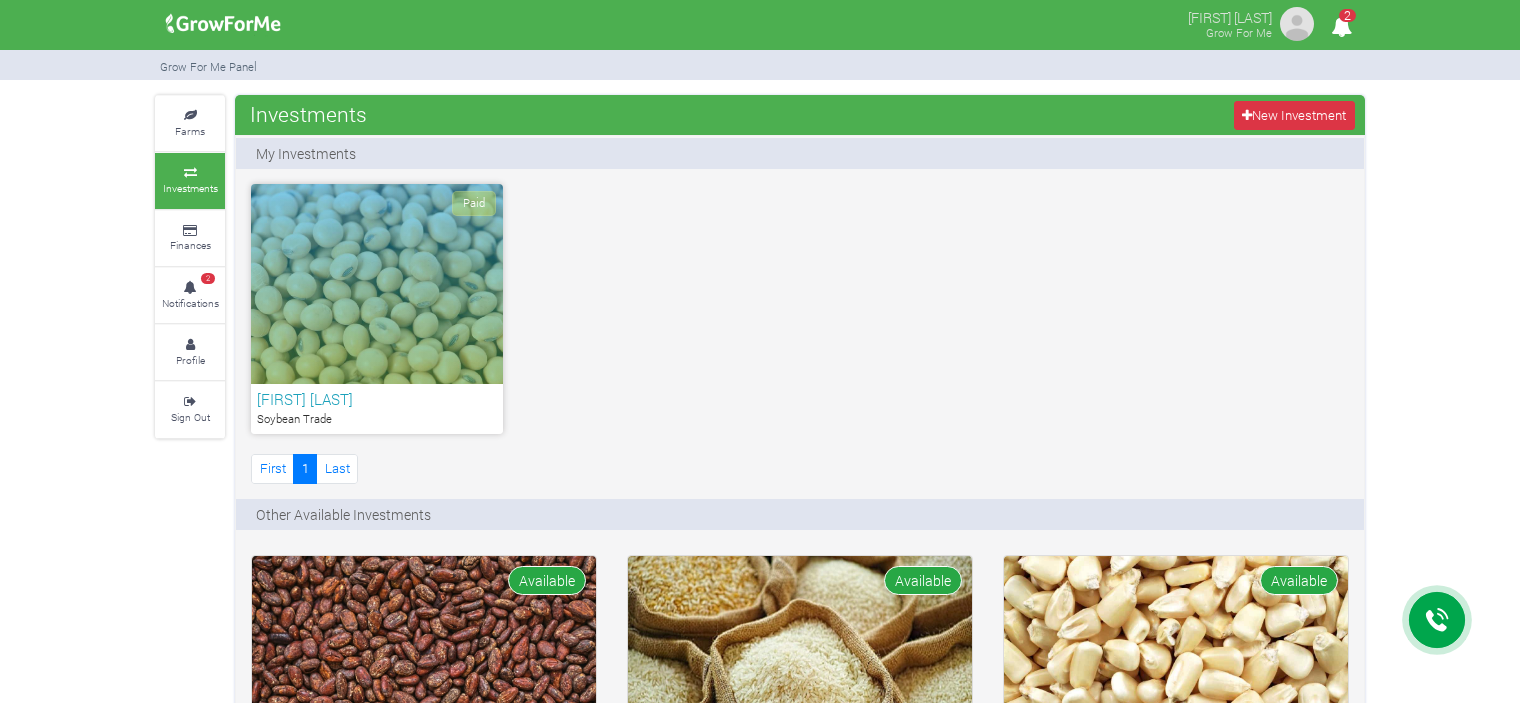 scroll, scrollTop: 543, scrollLeft: 0, axis: vertical 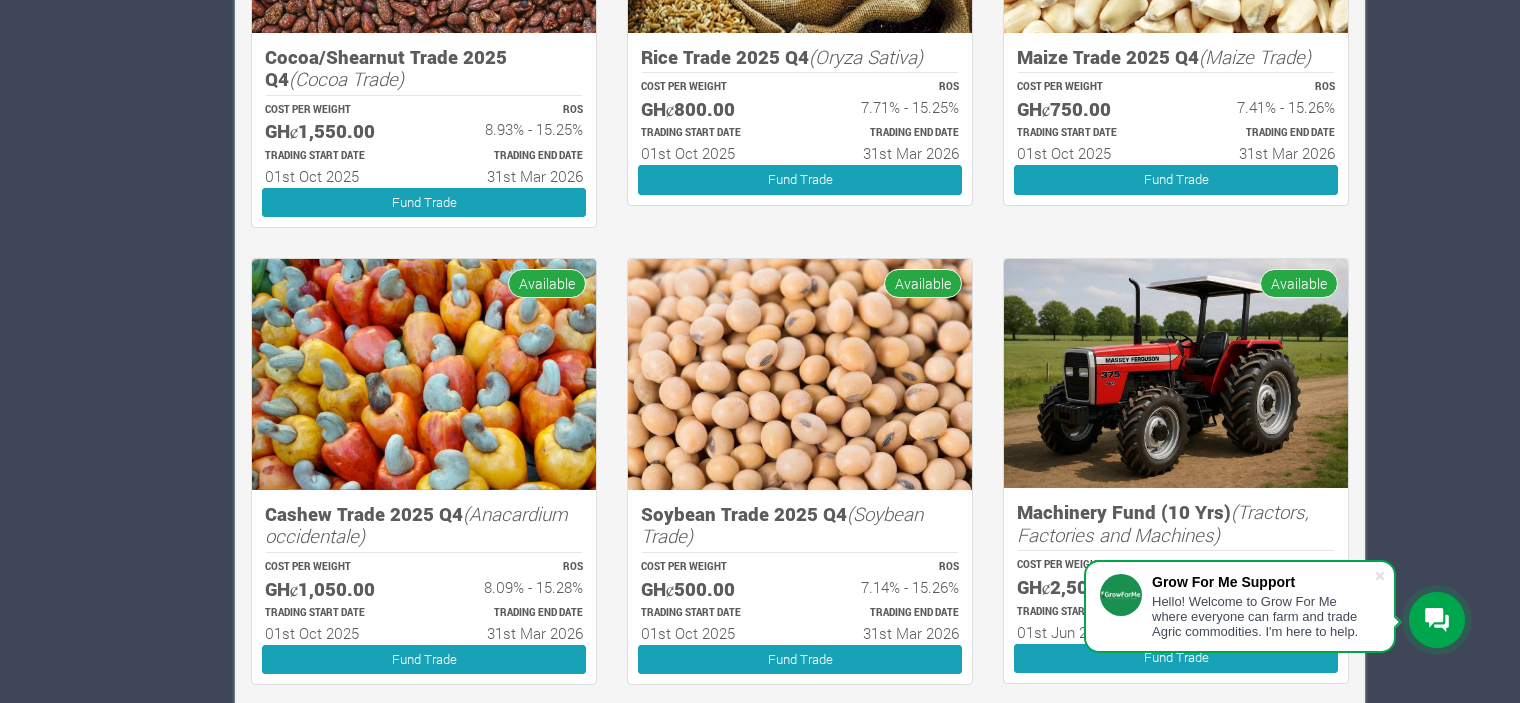 click at bounding box center (1176, 373) 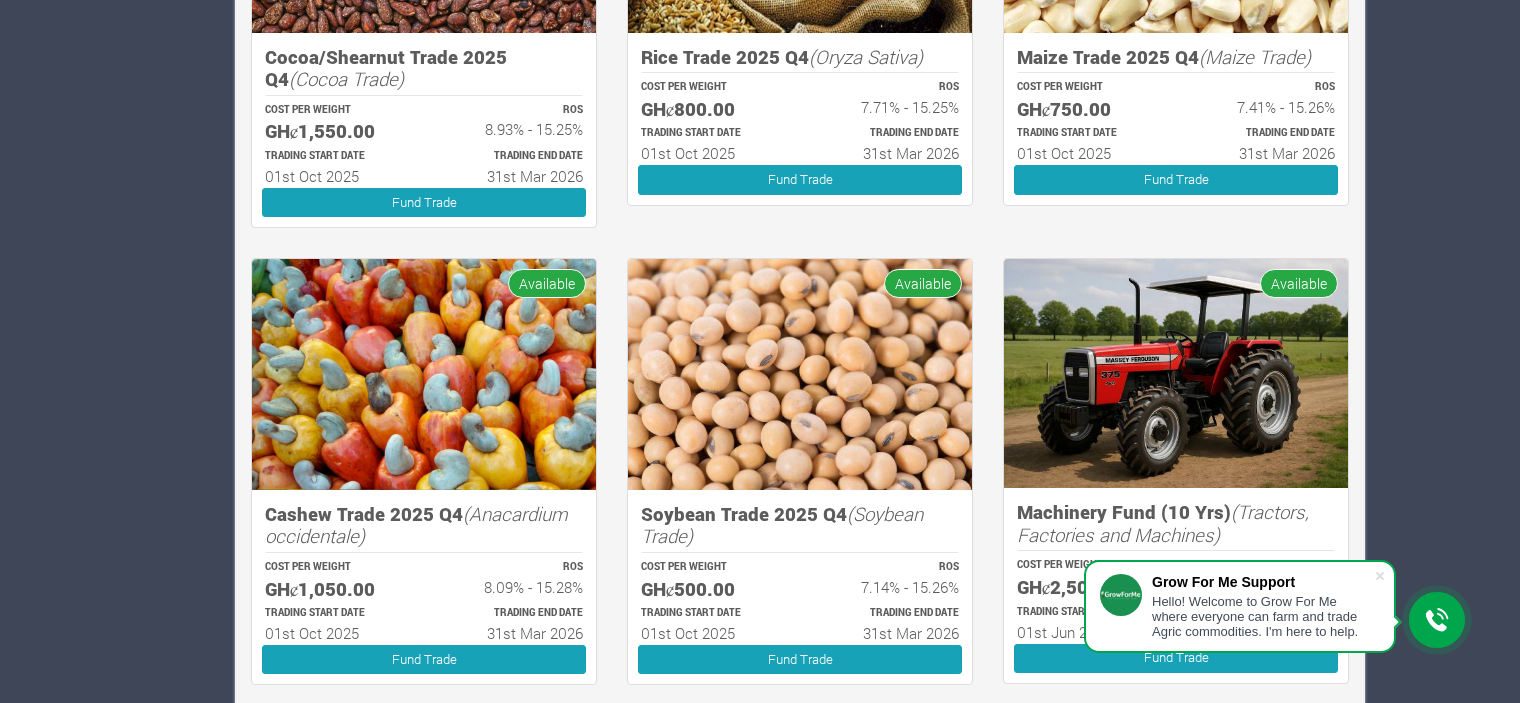 click at bounding box center [1176, 373] 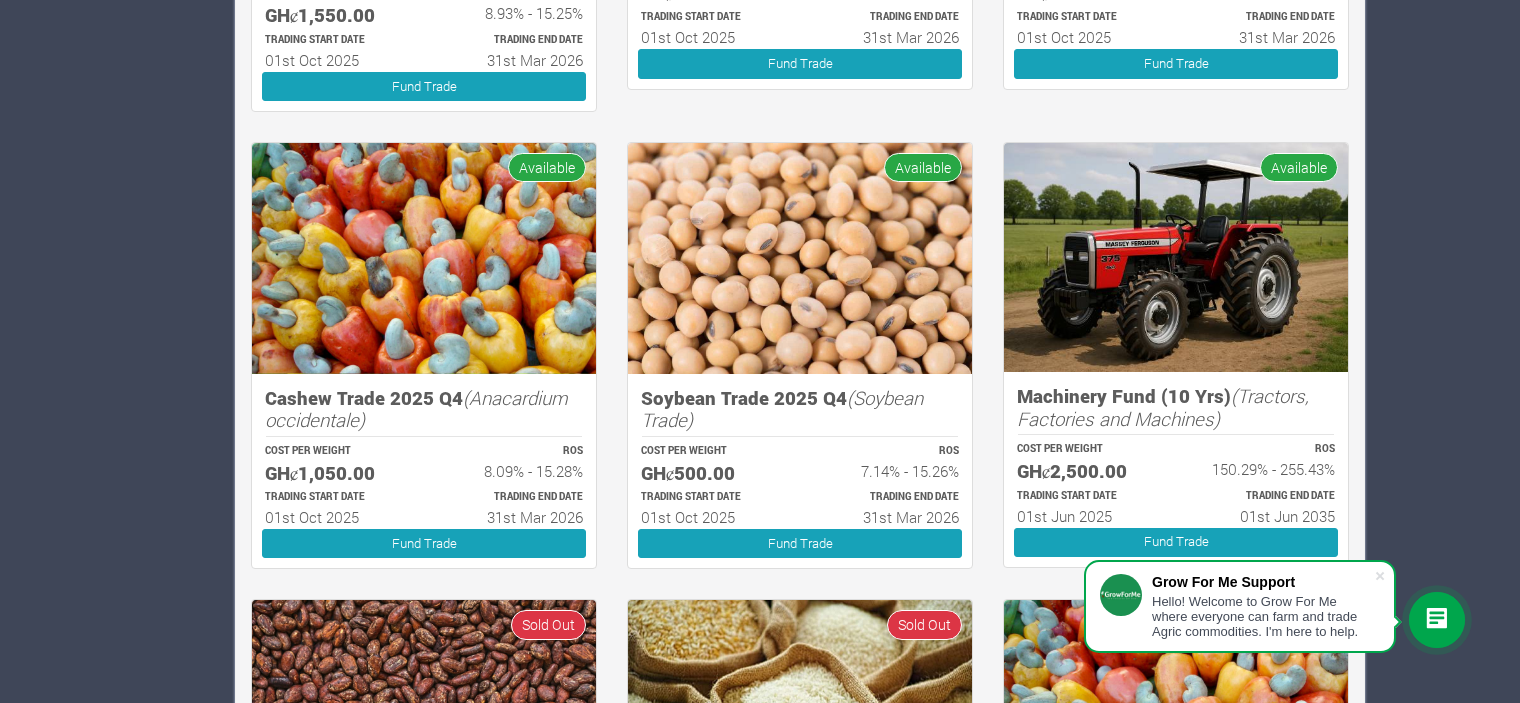 scroll, scrollTop: 874, scrollLeft: 0, axis: vertical 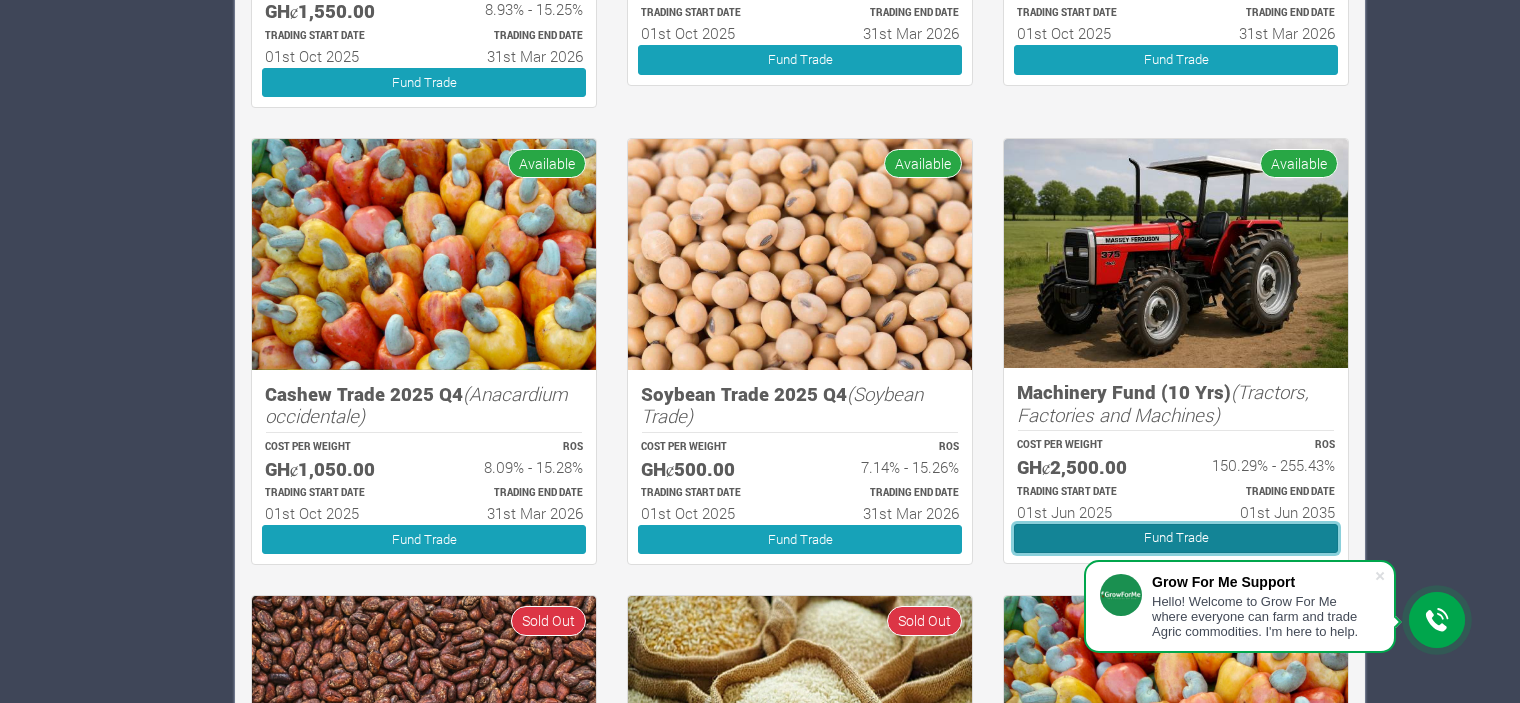 click on "Fund Trade" at bounding box center (1176, 538) 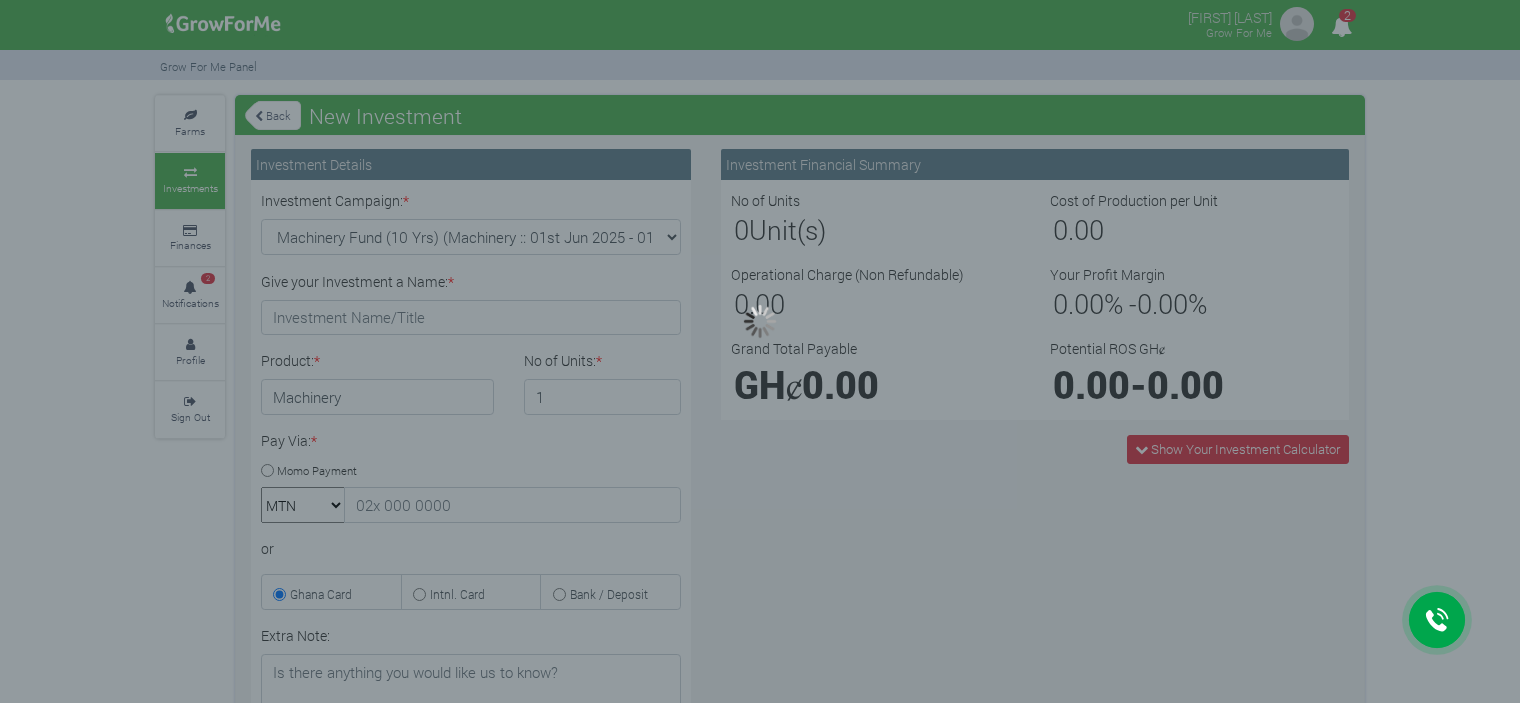type on "1" 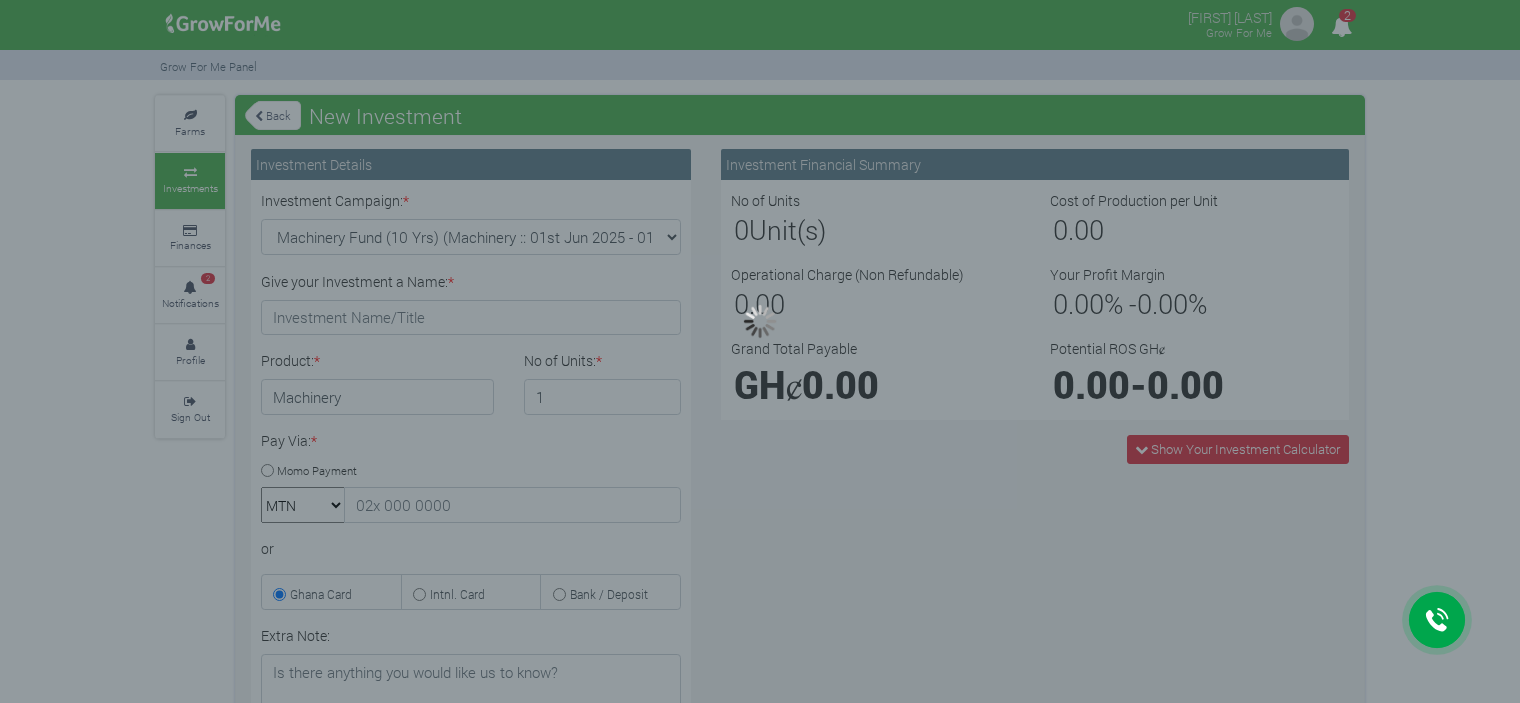 scroll, scrollTop: 0, scrollLeft: 0, axis: both 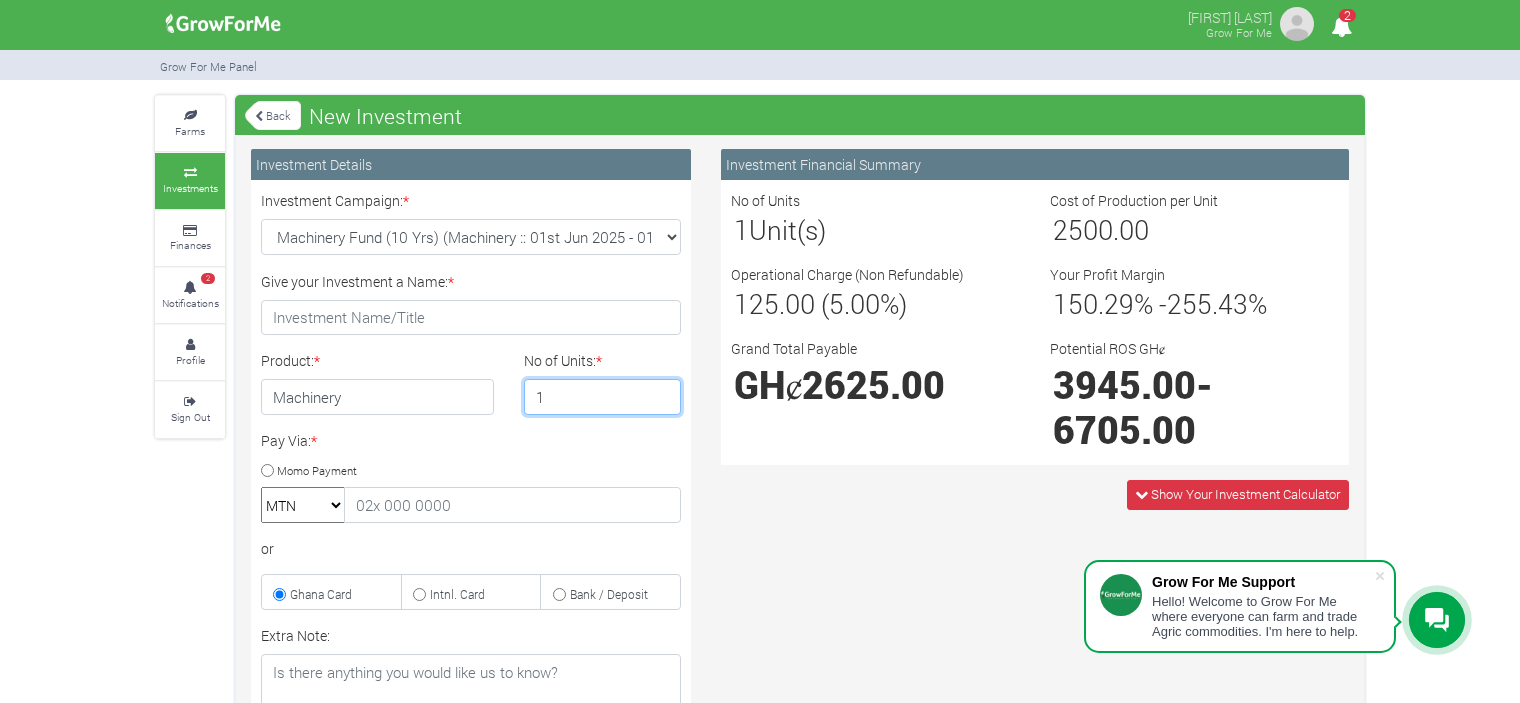 click on "1" at bounding box center [603, 397] 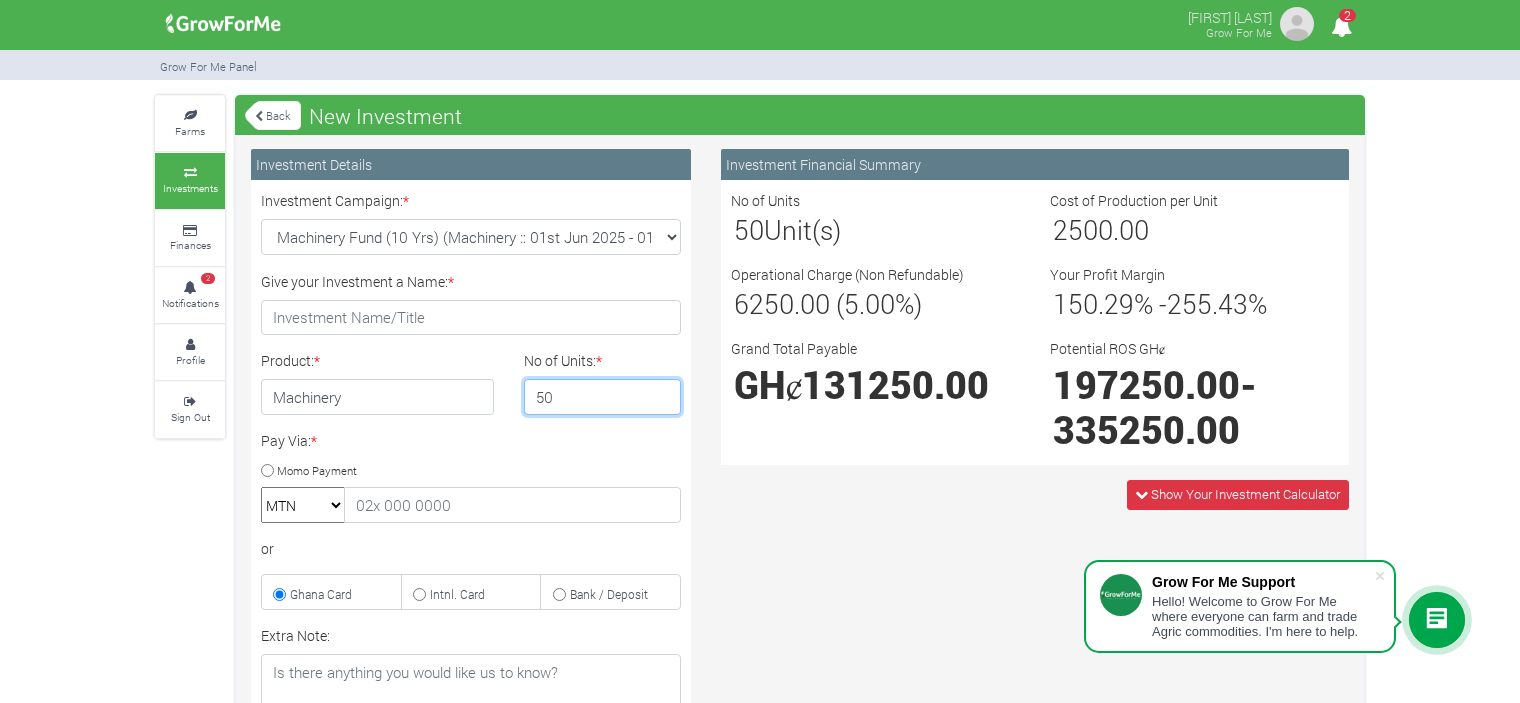 type on "50" 